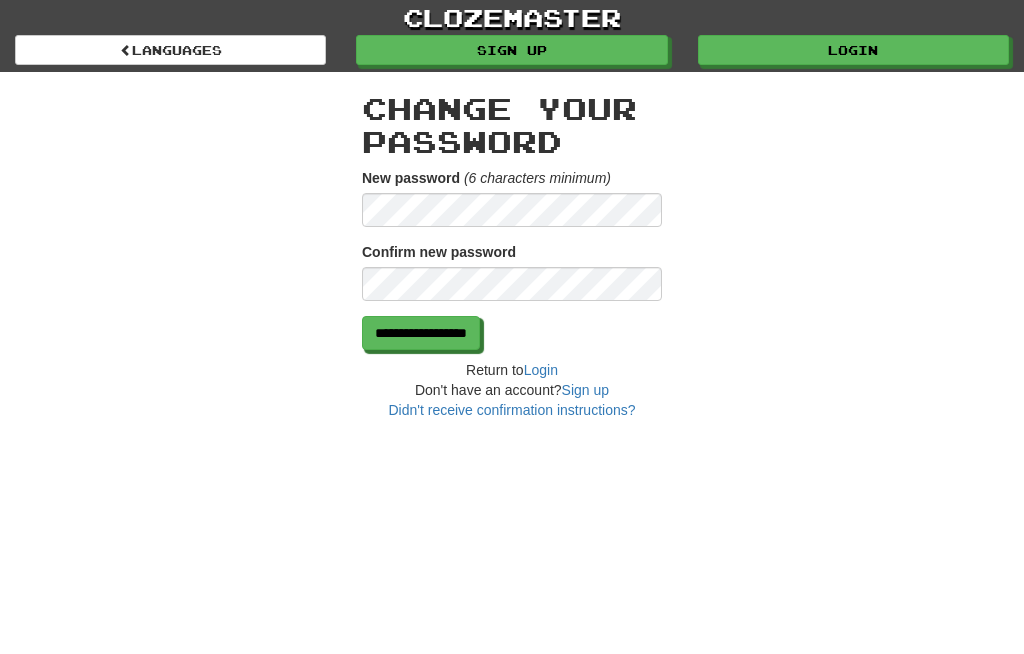 scroll, scrollTop: 0, scrollLeft: 0, axis: both 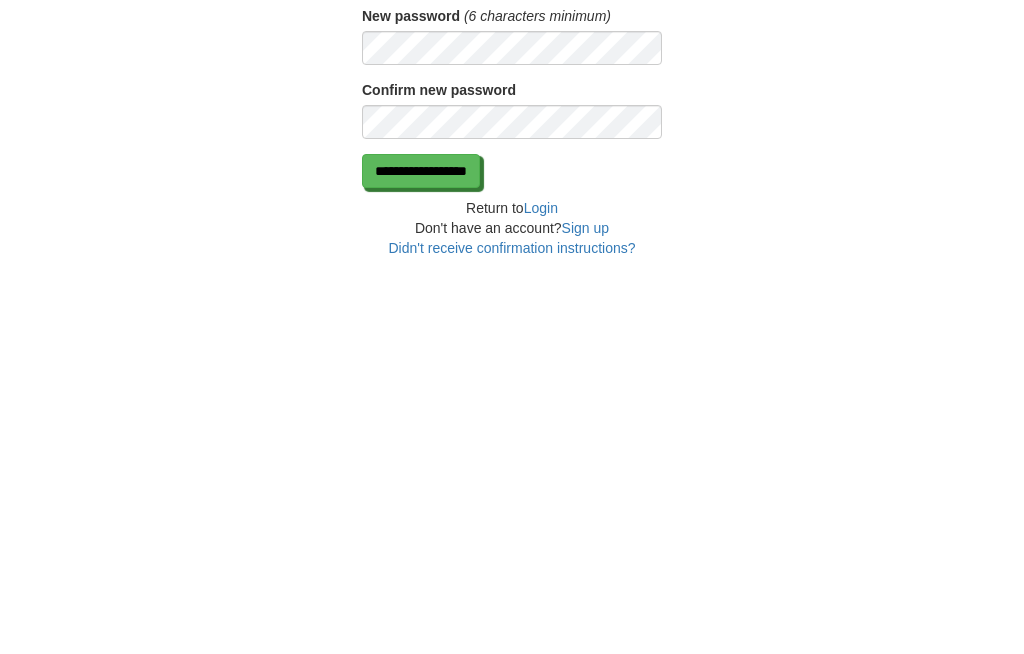 click on "**********" at bounding box center (421, 333) 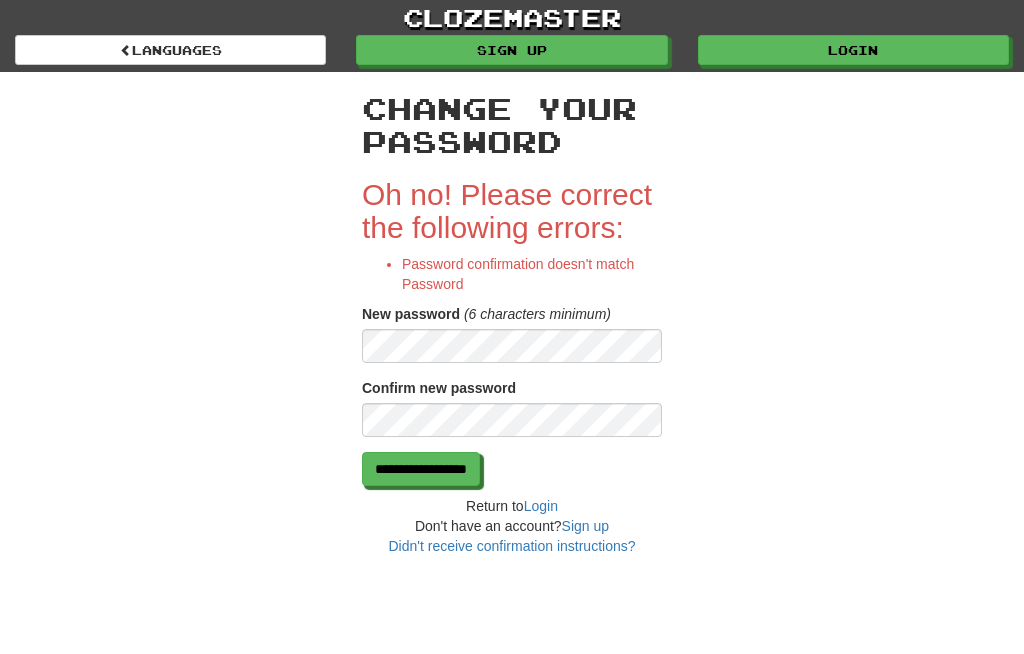 scroll, scrollTop: 0, scrollLeft: 0, axis: both 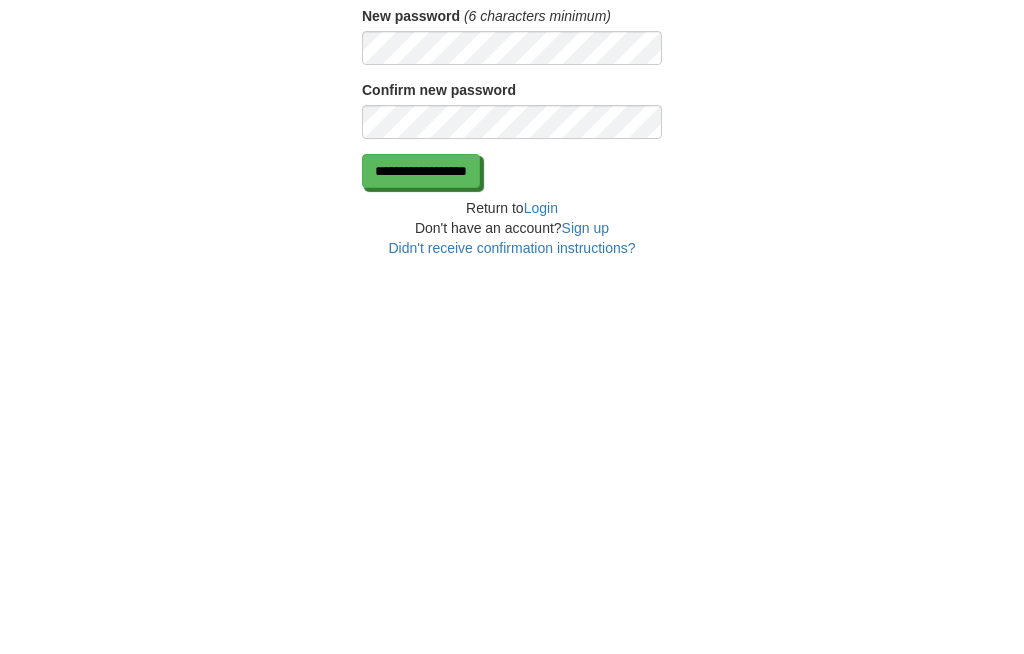click on "**********" at bounding box center (421, 469) 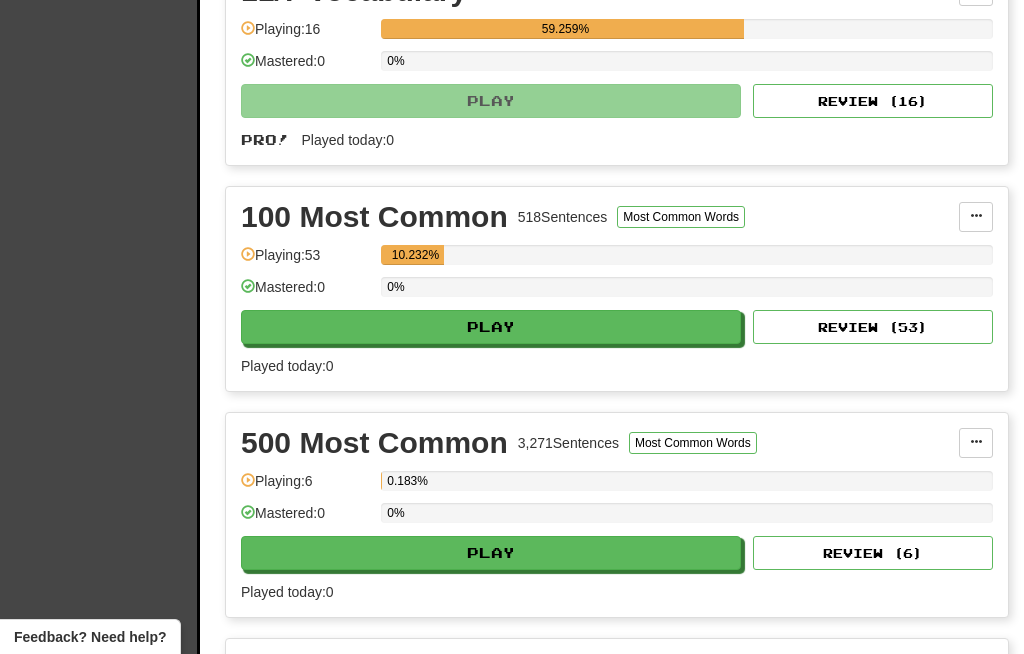 scroll, scrollTop: 571, scrollLeft: 0, axis: vertical 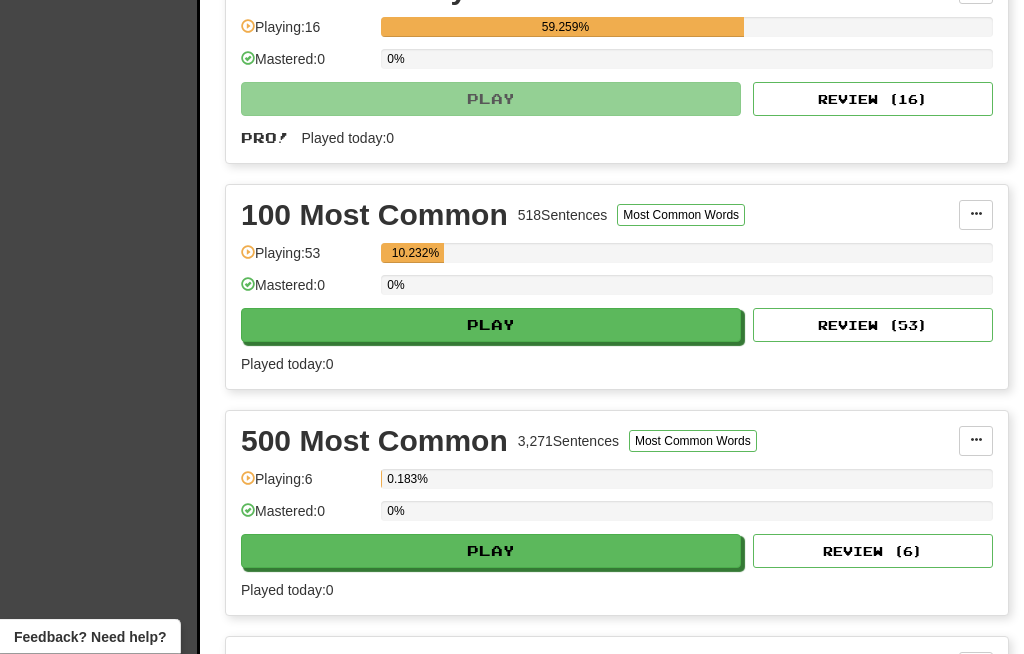 click on "Play" at bounding box center (491, 326) 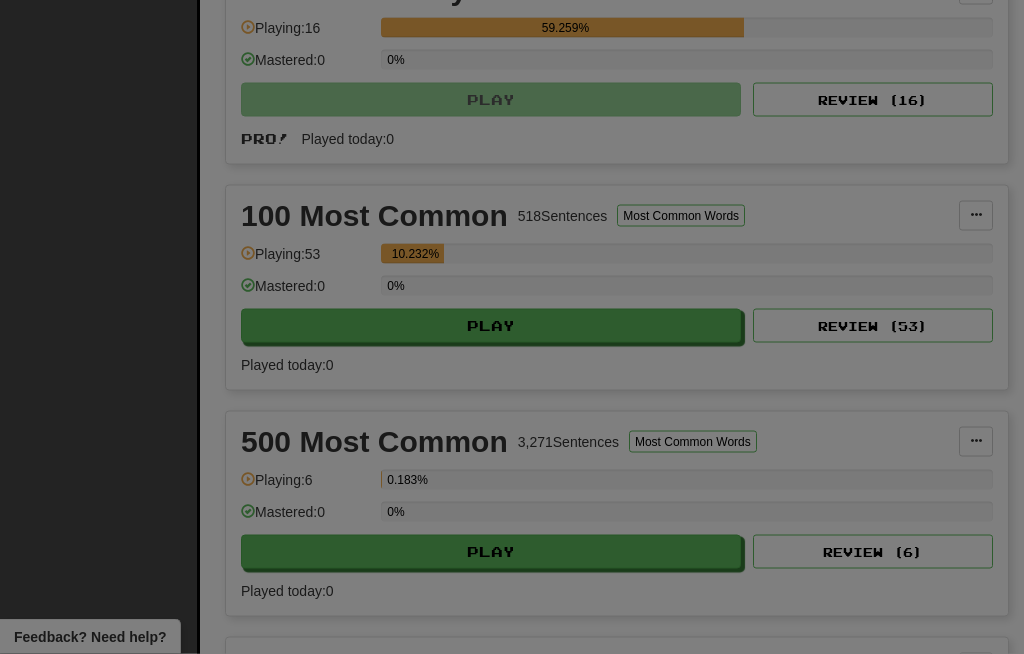 scroll, scrollTop: 572, scrollLeft: 0, axis: vertical 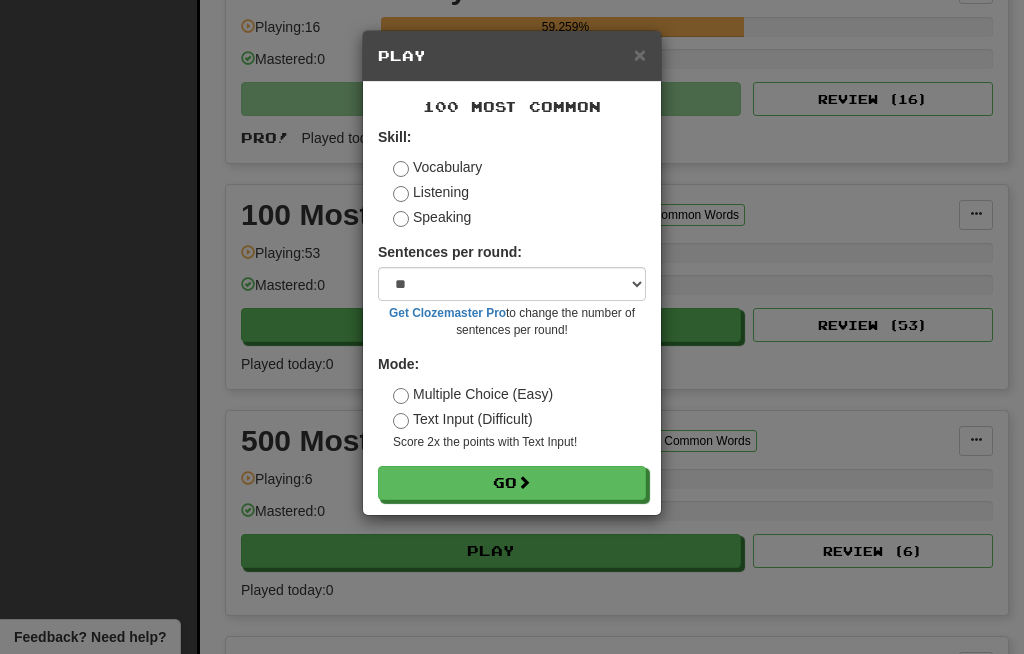 click on "Go" at bounding box center [512, 483] 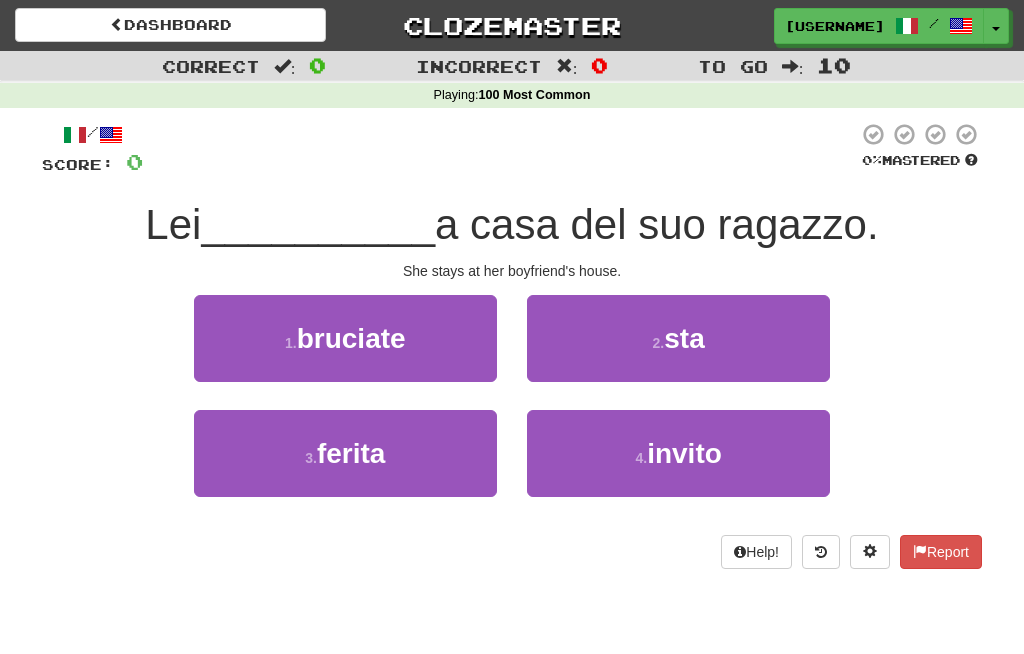 scroll, scrollTop: 0, scrollLeft: 0, axis: both 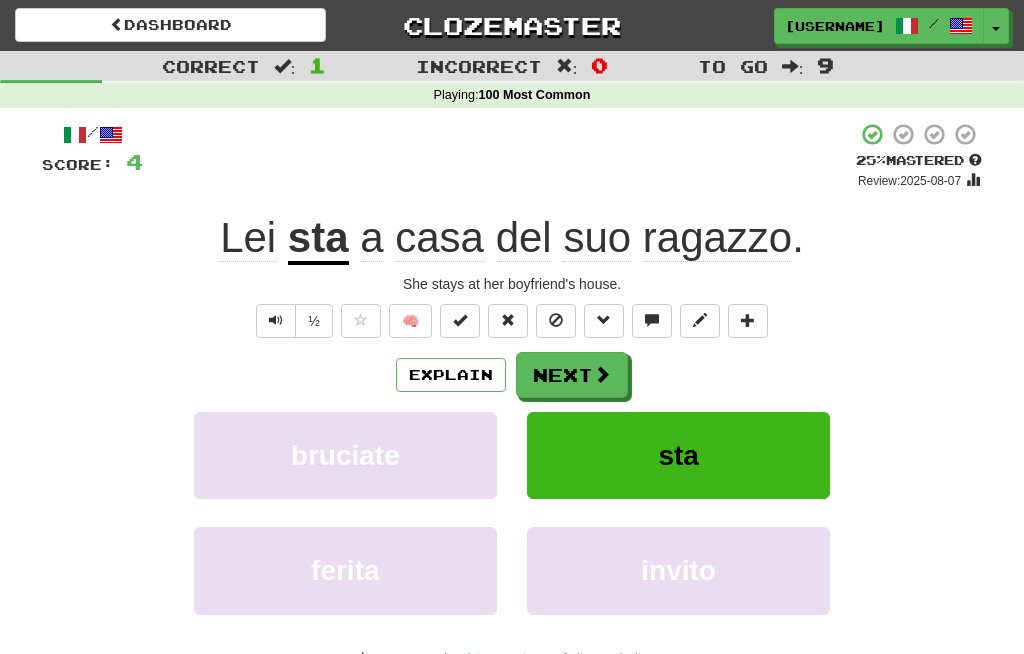 click on "Next" at bounding box center (572, 375) 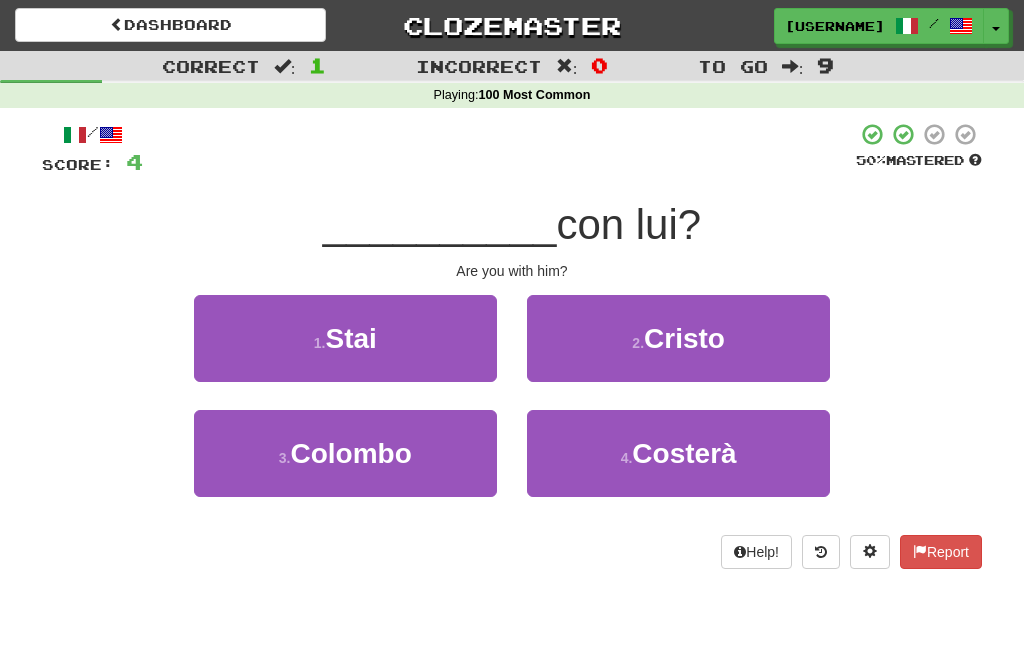 click on "1 .  Stai" at bounding box center (345, 338) 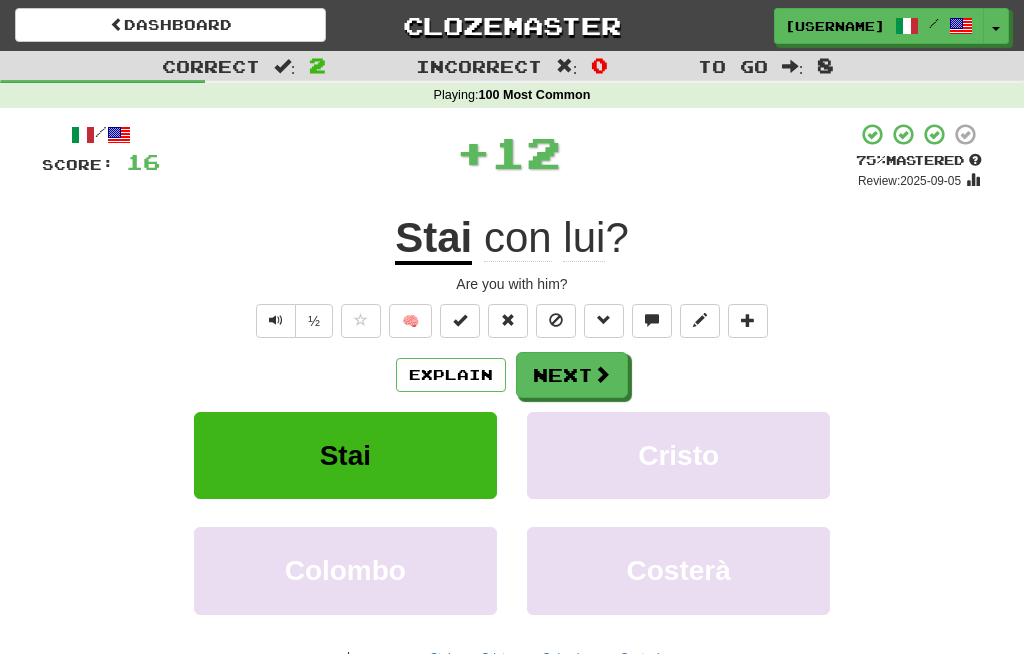 click on "Next" at bounding box center [572, 375] 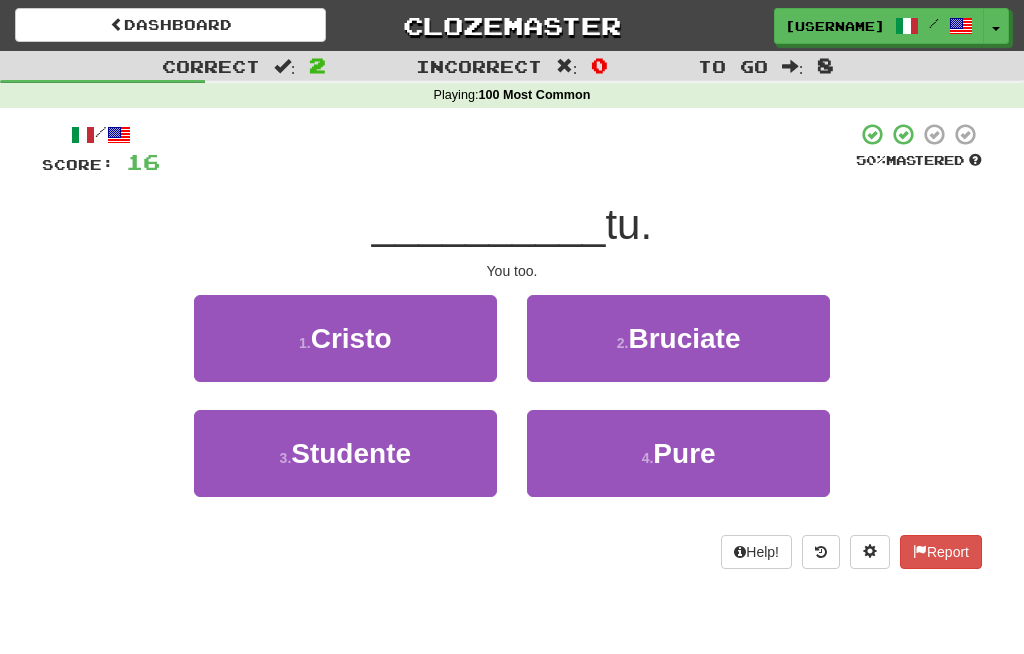 click on "Pure" at bounding box center [684, 453] 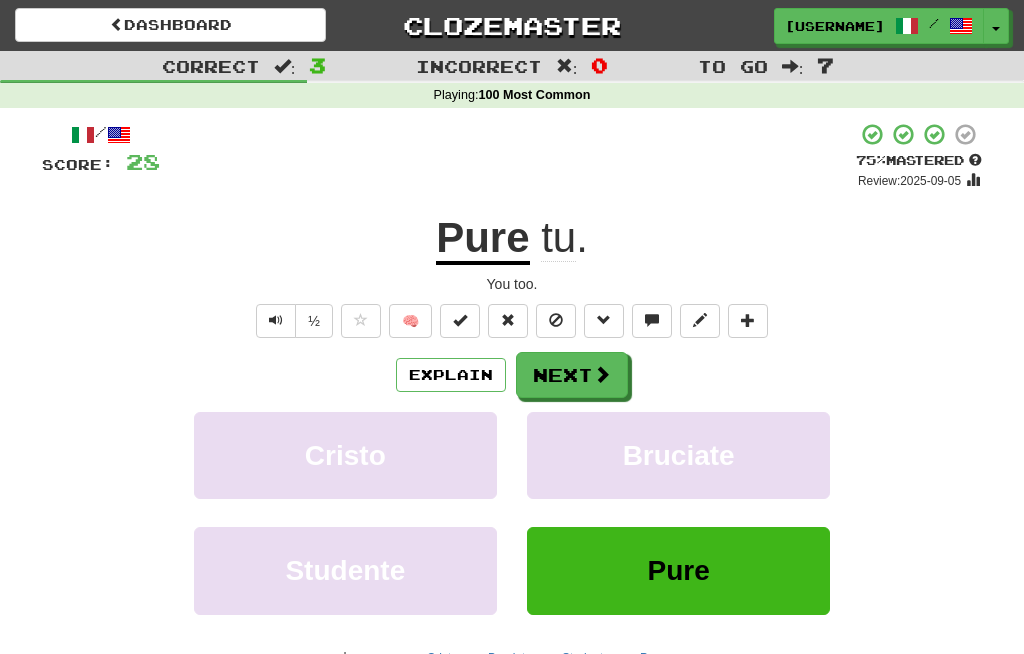 click on "Explain" at bounding box center [451, 375] 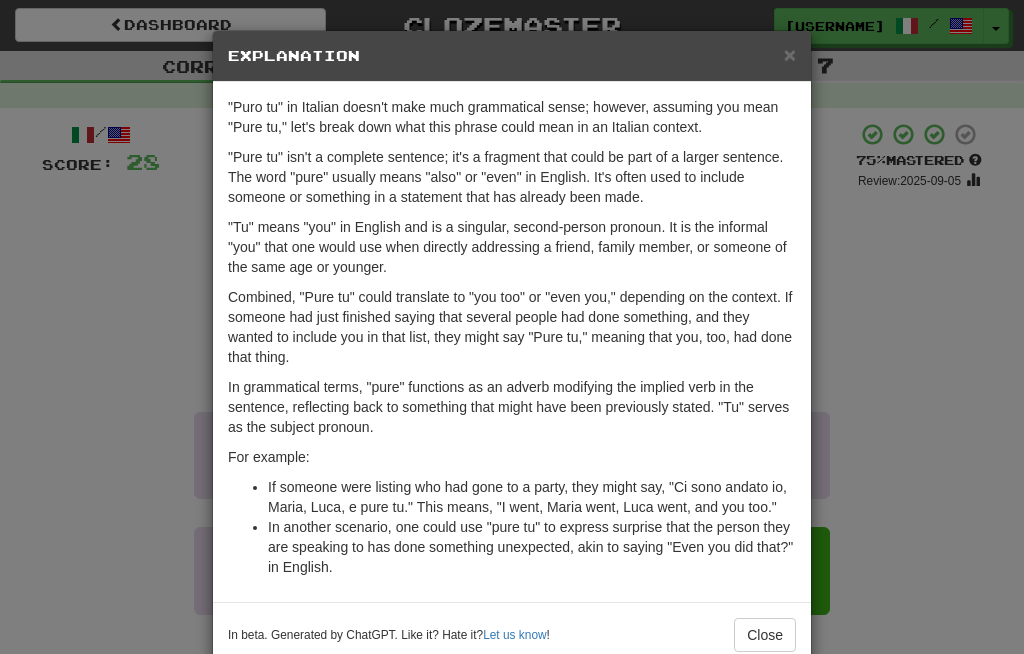click on "Close" at bounding box center (765, 635) 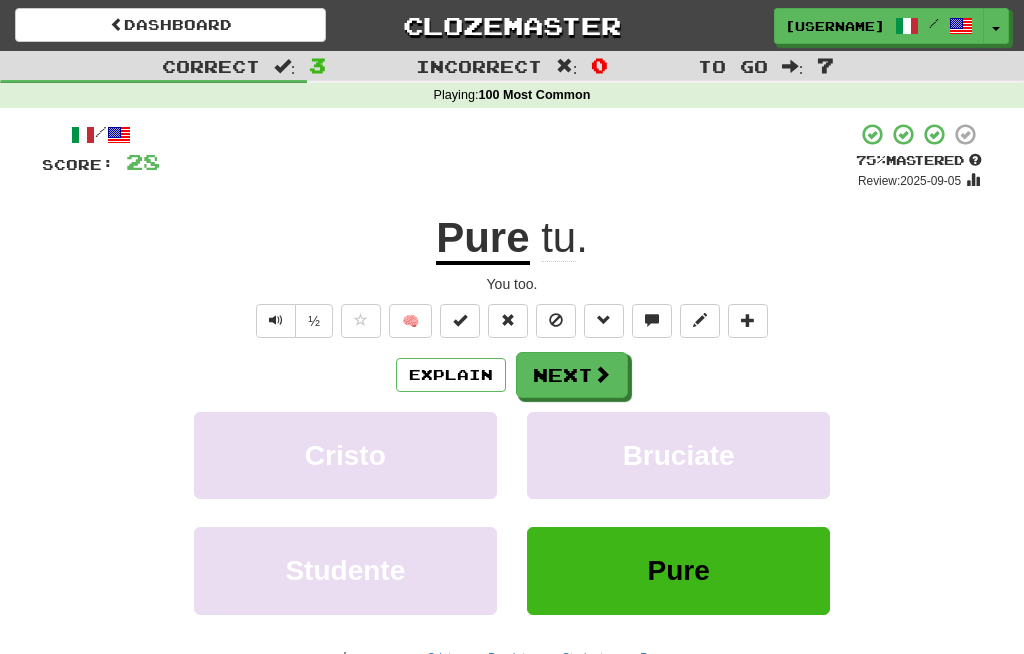 click on "Next" at bounding box center [572, 375] 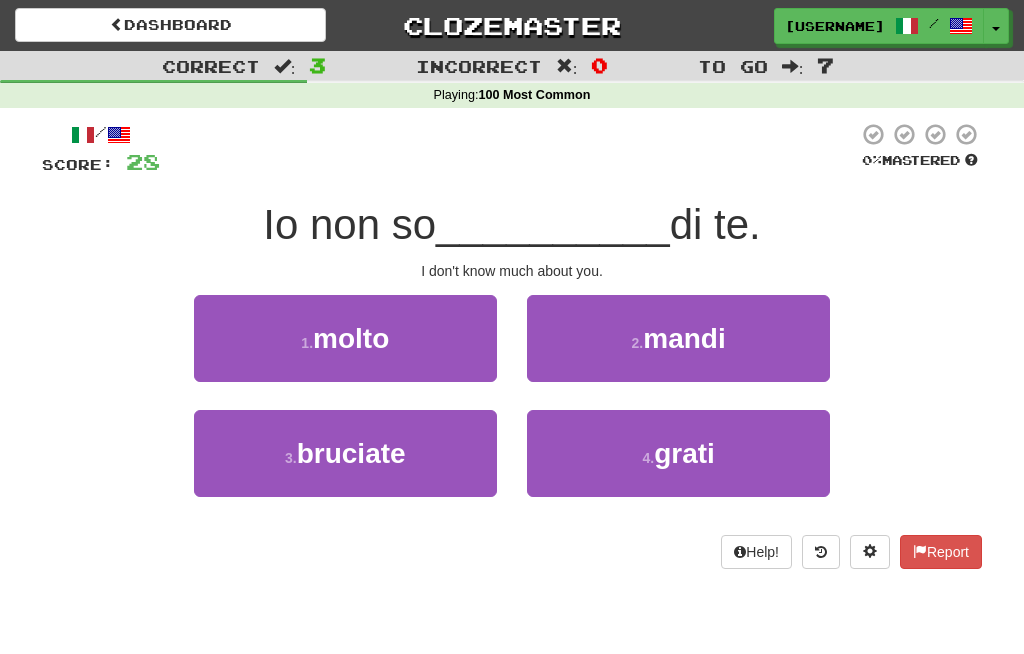 click on "1 .  molto" at bounding box center (345, 338) 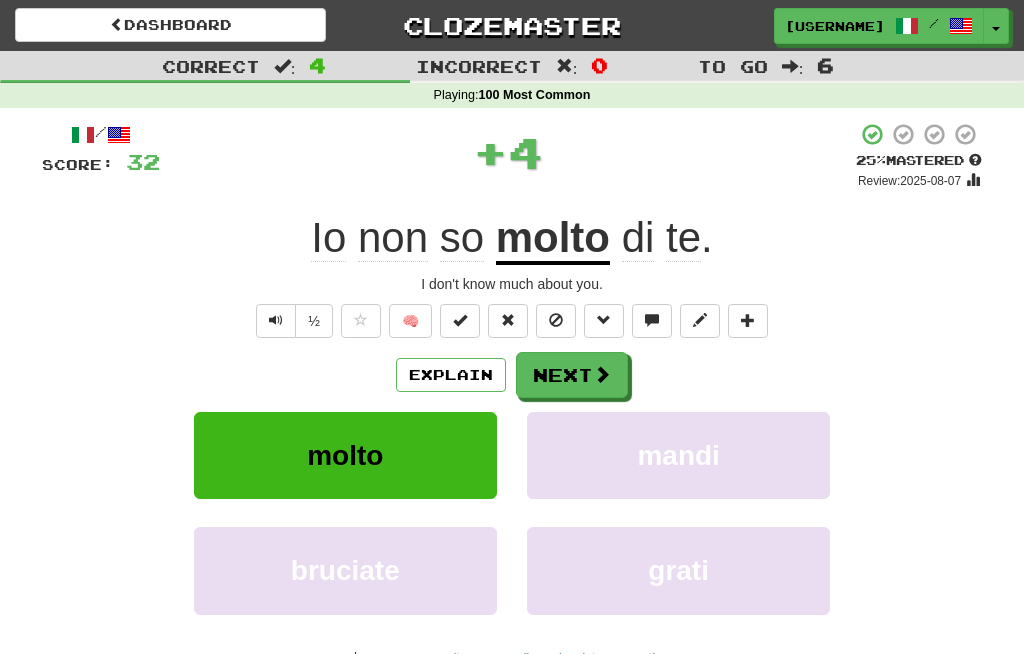 click on "Next" at bounding box center (572, 375) 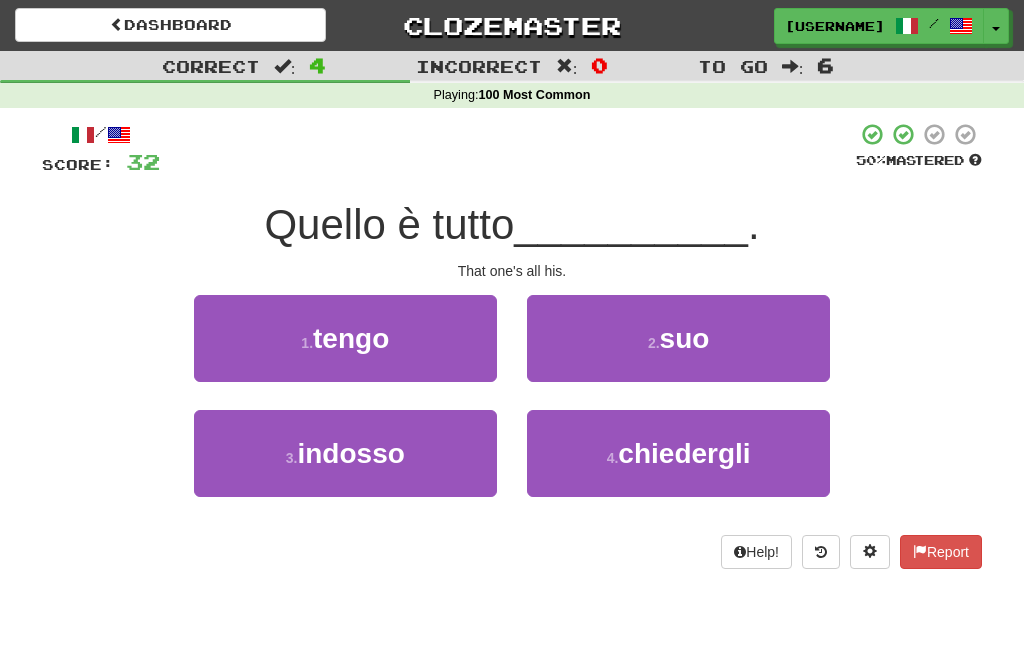click on "suo" at bounding box center (685, 338) 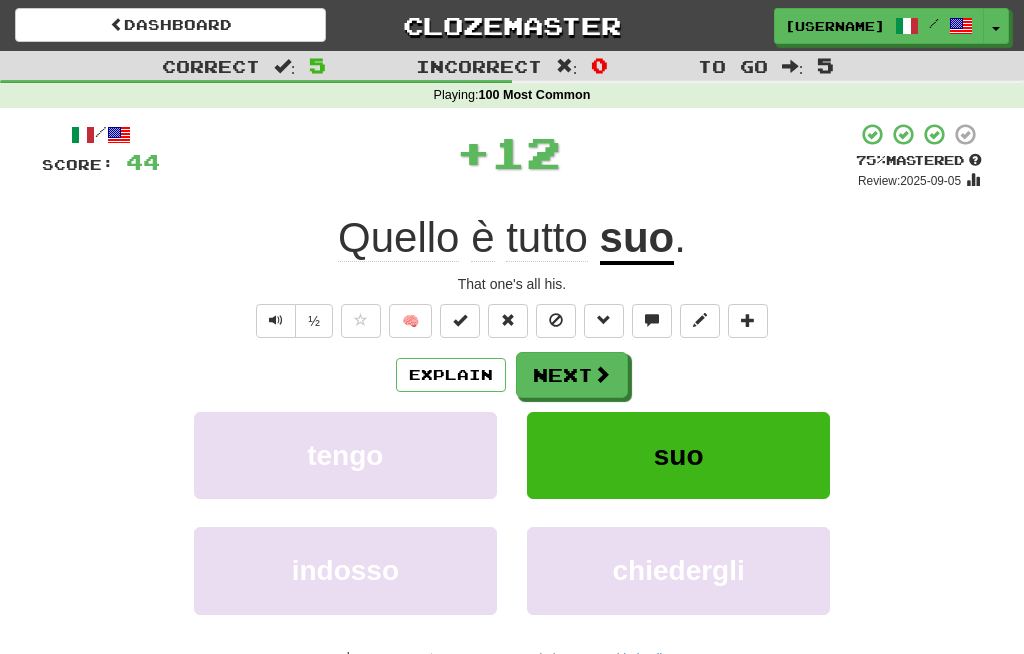 click on "Next" at bounding box center [572, 375] 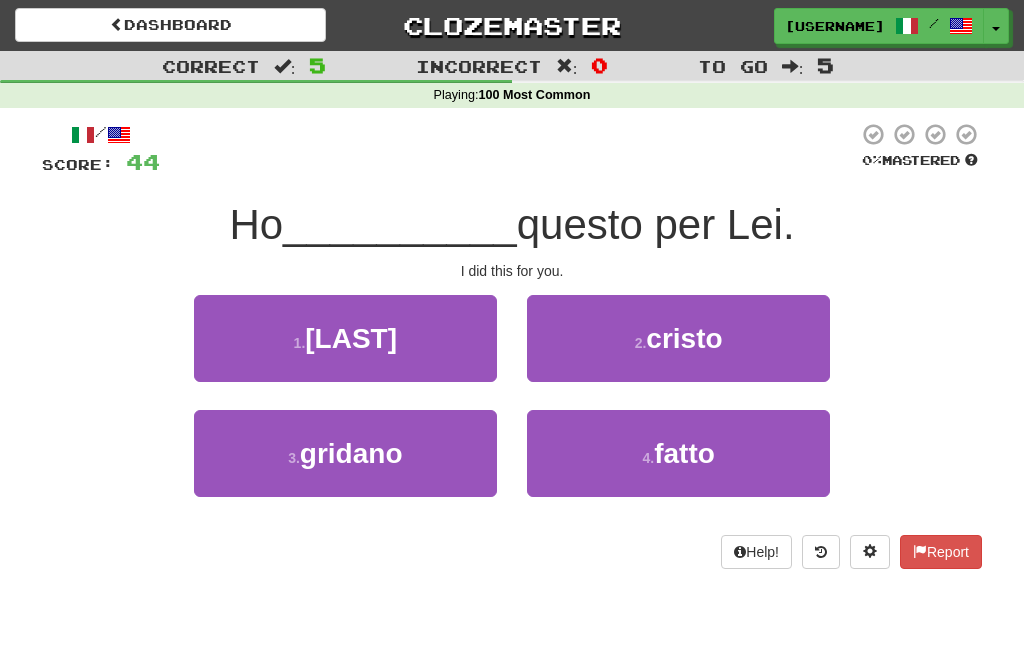 click on "fatto" at bounding box center (684, 453) 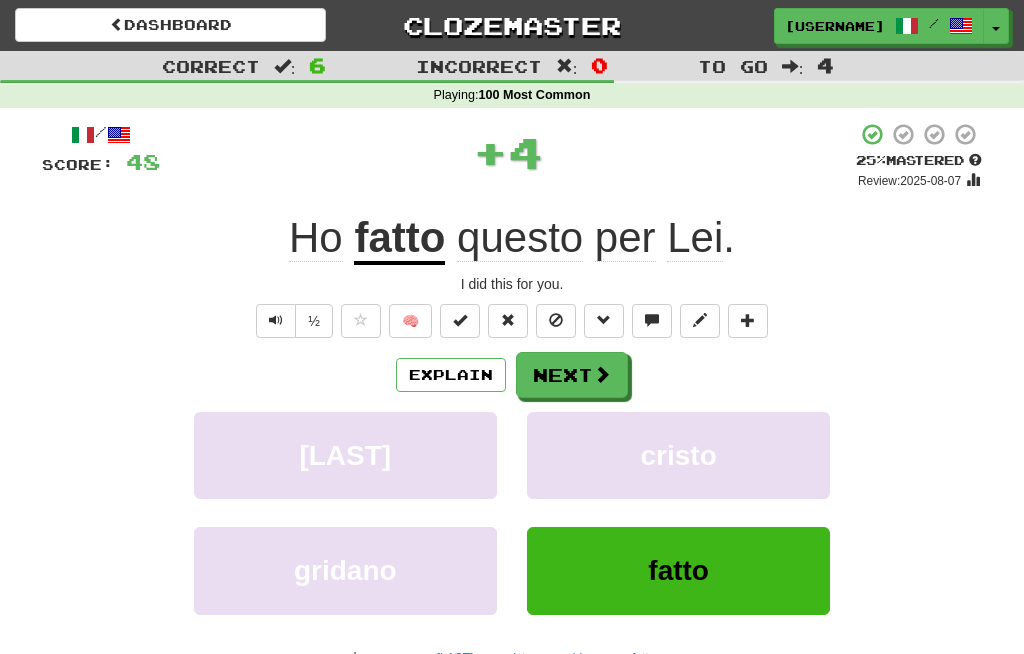 click on "Next" at bounding box center [572, 375] 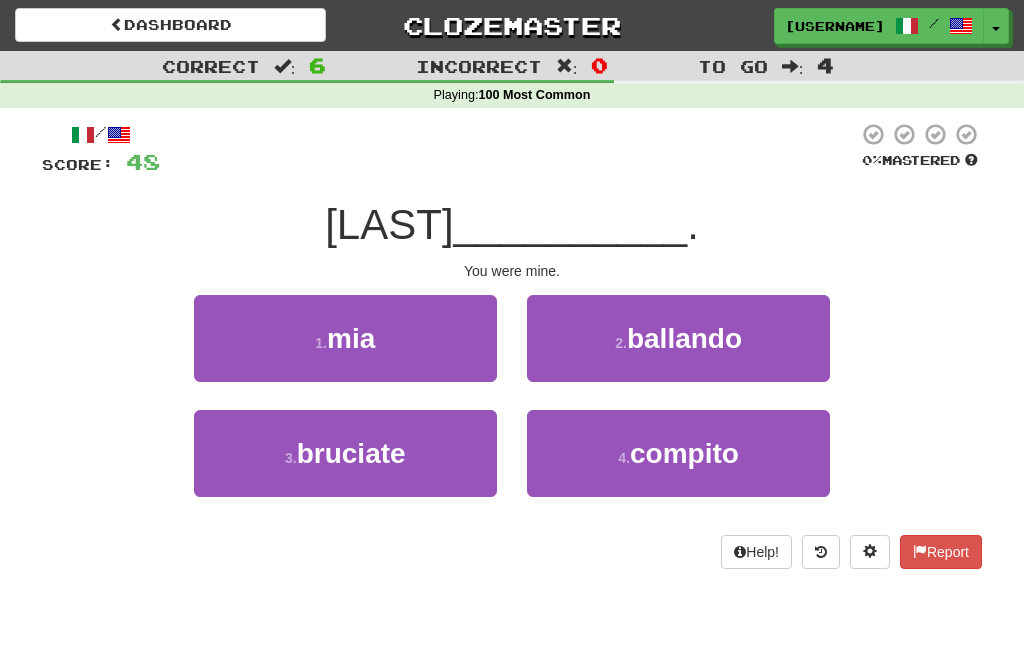 click on "1 .  mia" at bounding box center [345, 338] 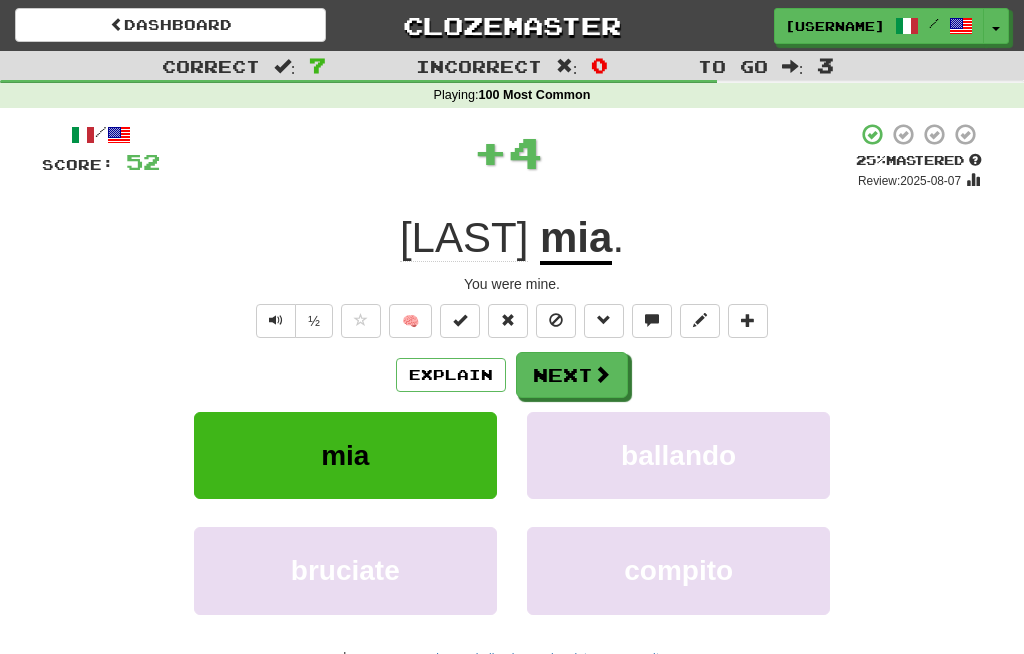 click on "Next" at bounding box center (572, 375) 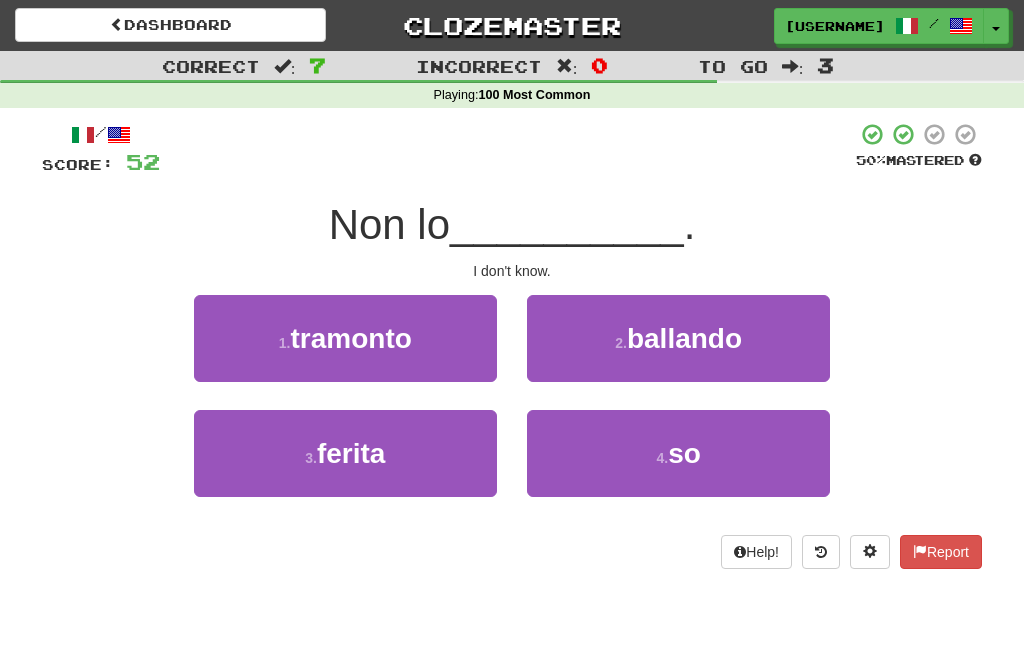 click on "so" at bounding box center (684, 453) 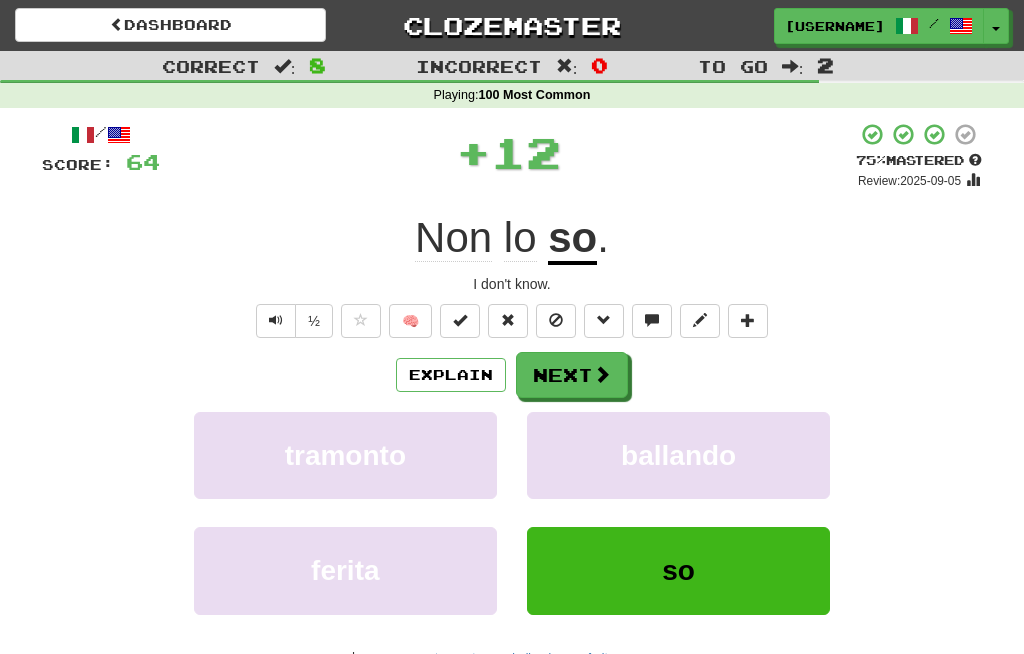 click on "Next" at bounding box center (572, 375) 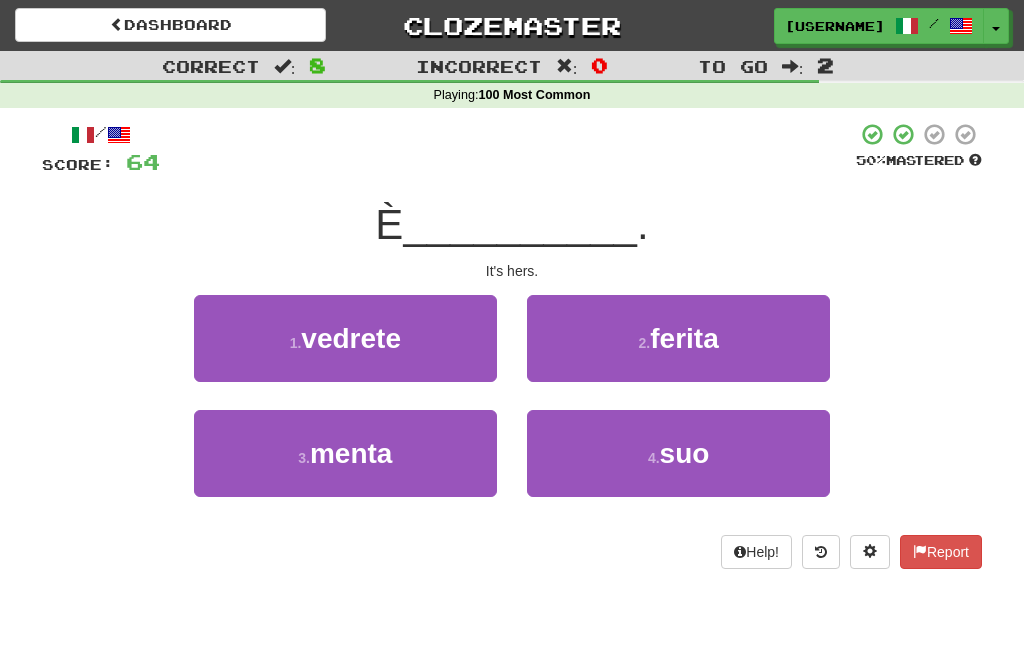 click on "4 .  suo" at bounding box center [678, 453] 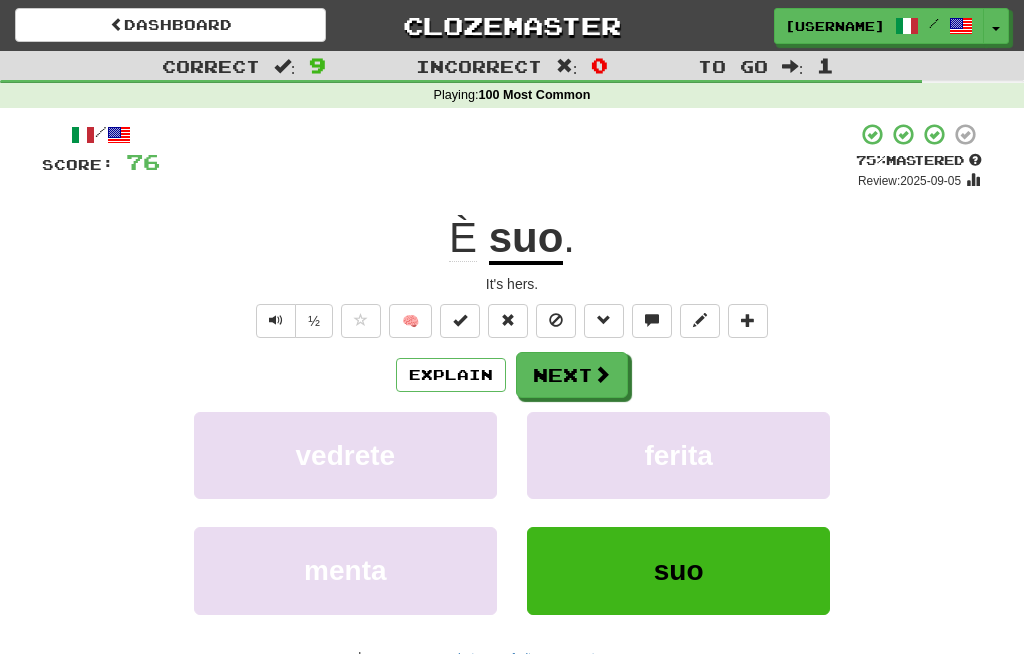 click on "Next" at bounding box center (572, 375) 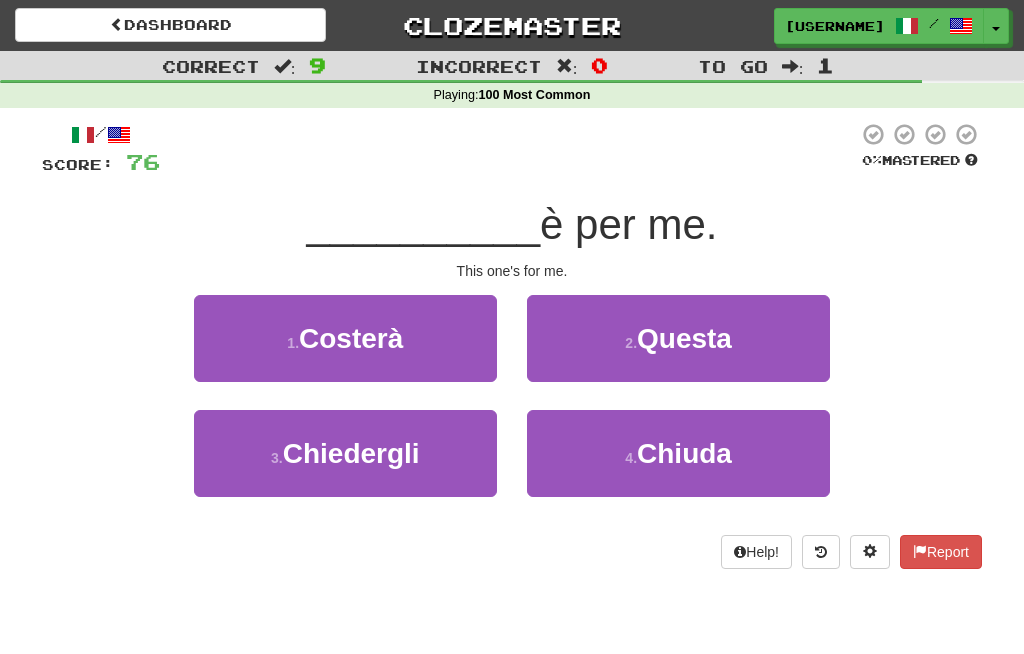 click on "Questa" at bounding box center [684, 338] 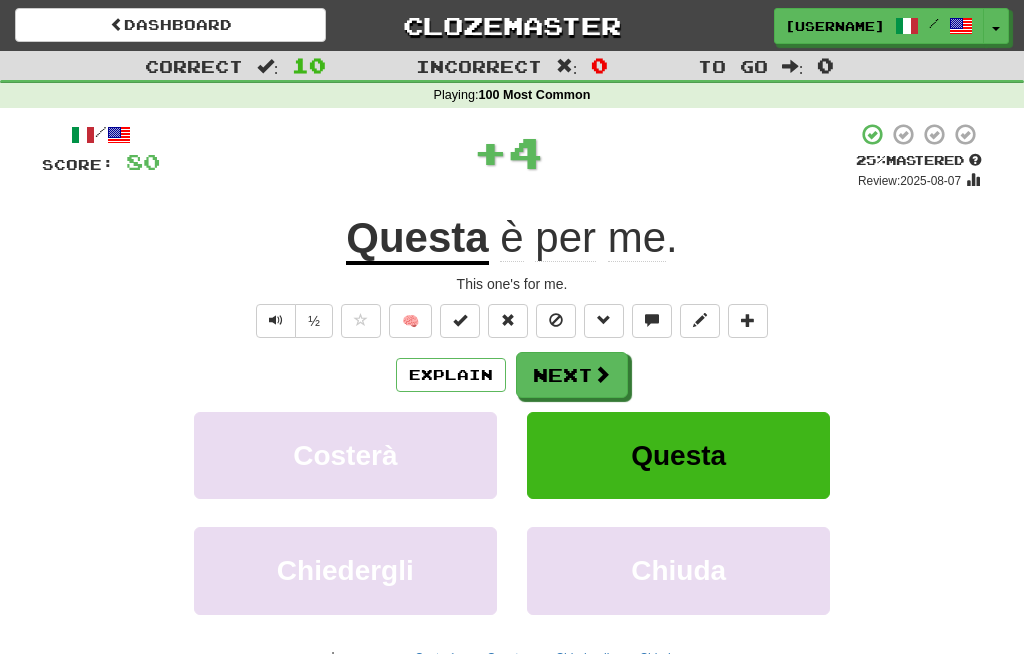 click on "Next" at bounding box center [572, 375] 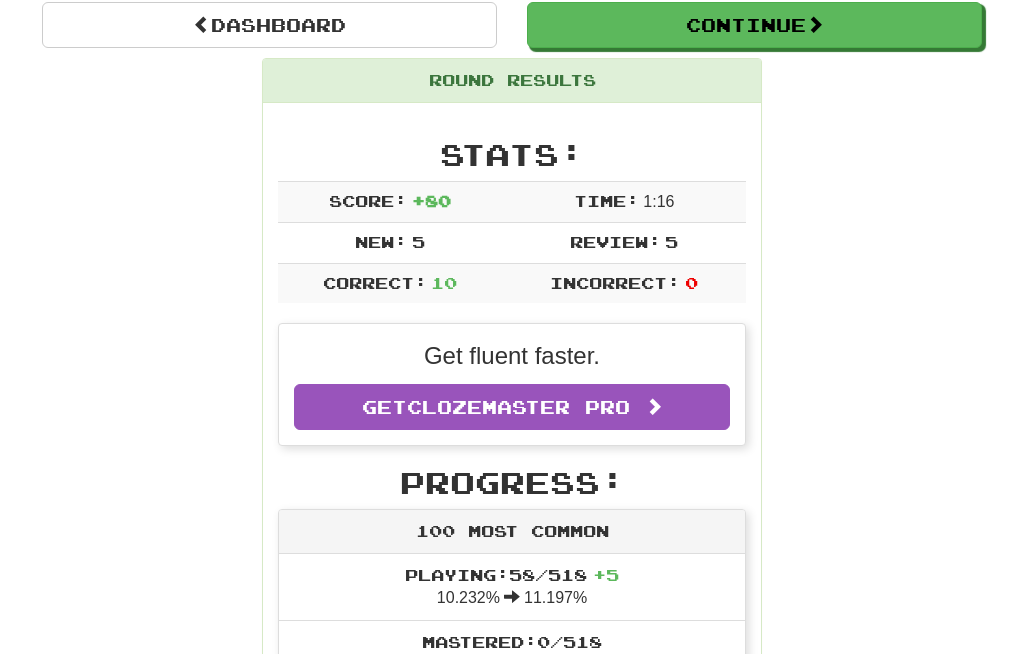 scroll, scrollTop: 0, scrollLeft: 0, axis: both 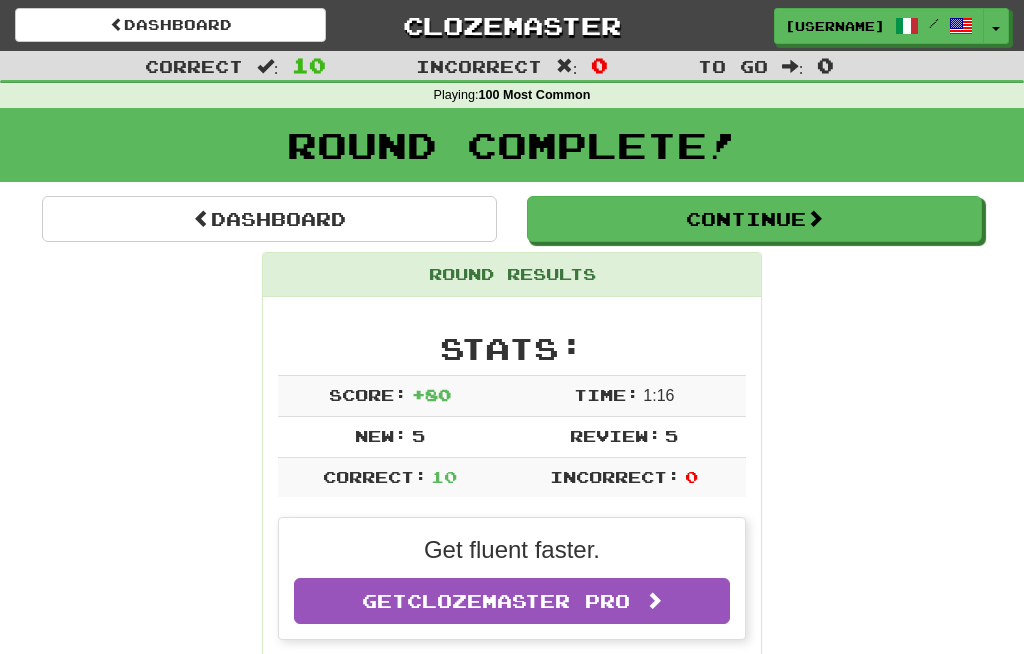 click on "Dashboard" at bounding box center (269, 219) 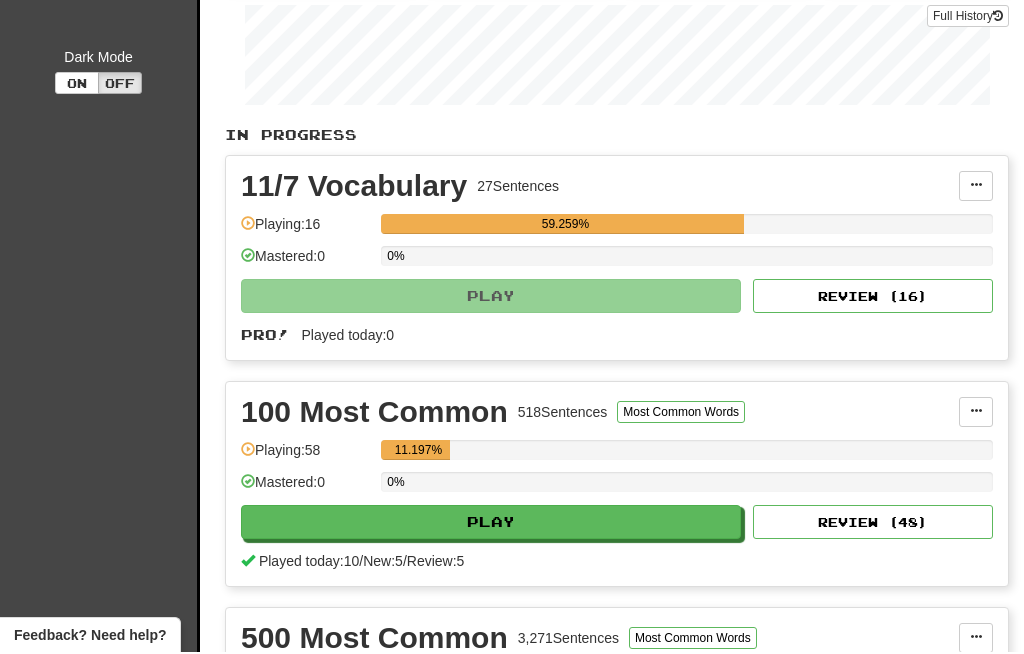 scroll, scrollTop: 343, scrollLeft: 0, axis: vertical 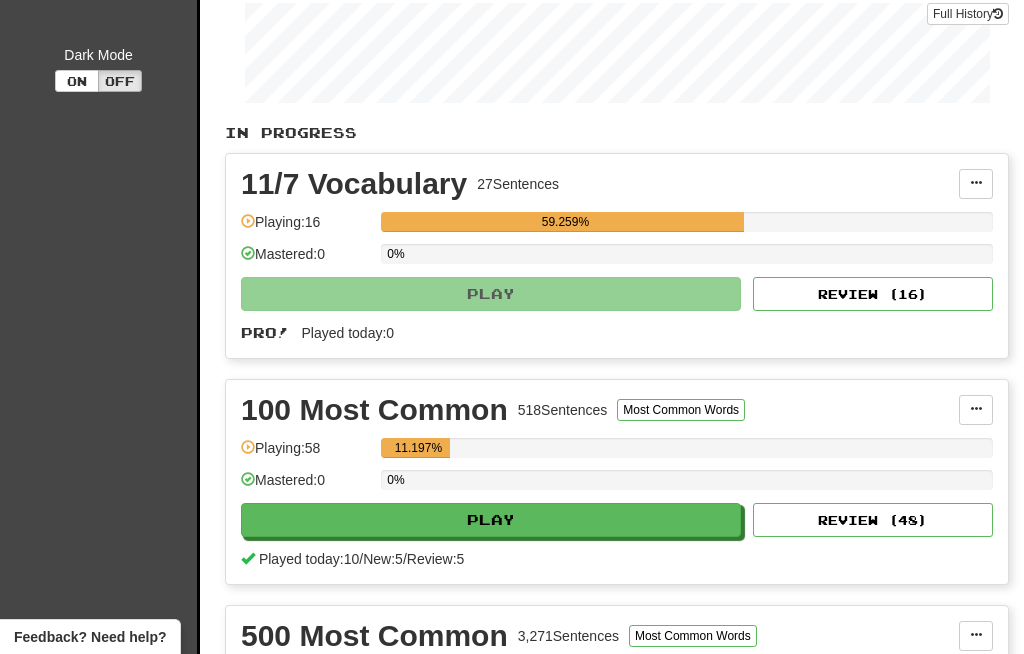 click on "Mastered:  0" at bounding box center [306, 260] 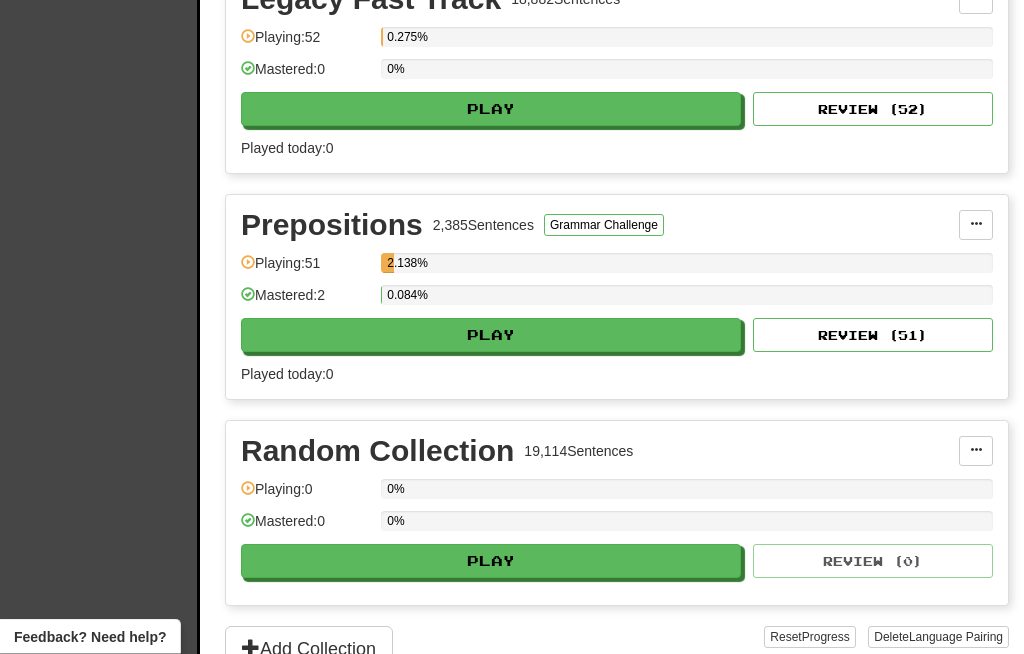 scroll, scrollTop: 1659, scrollLeft: 0, axis: vertical 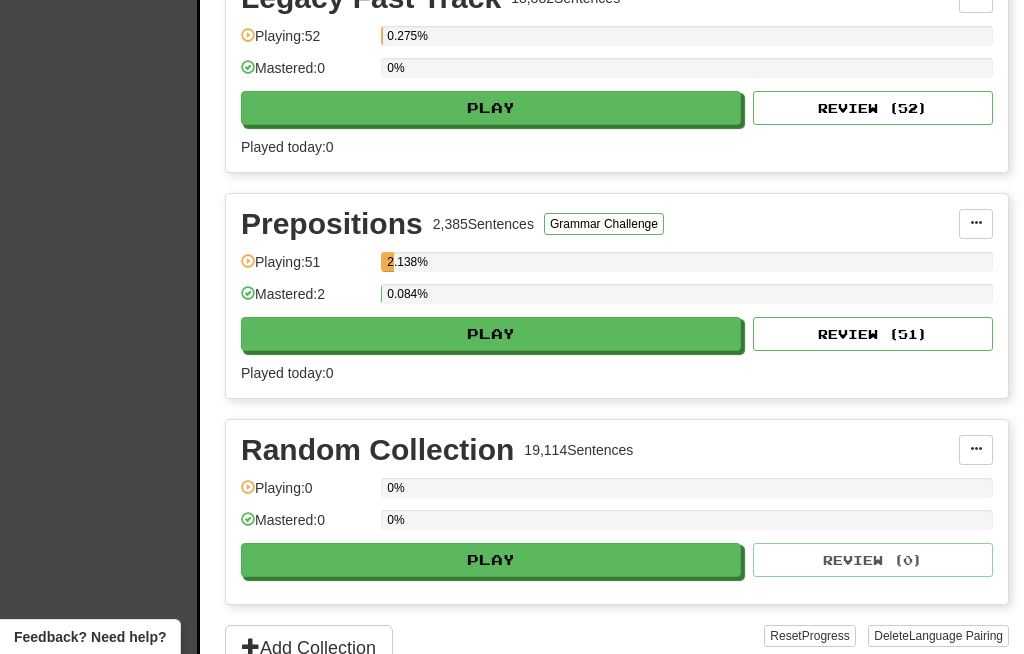 click on "Play" at bounding box center [491, 560] 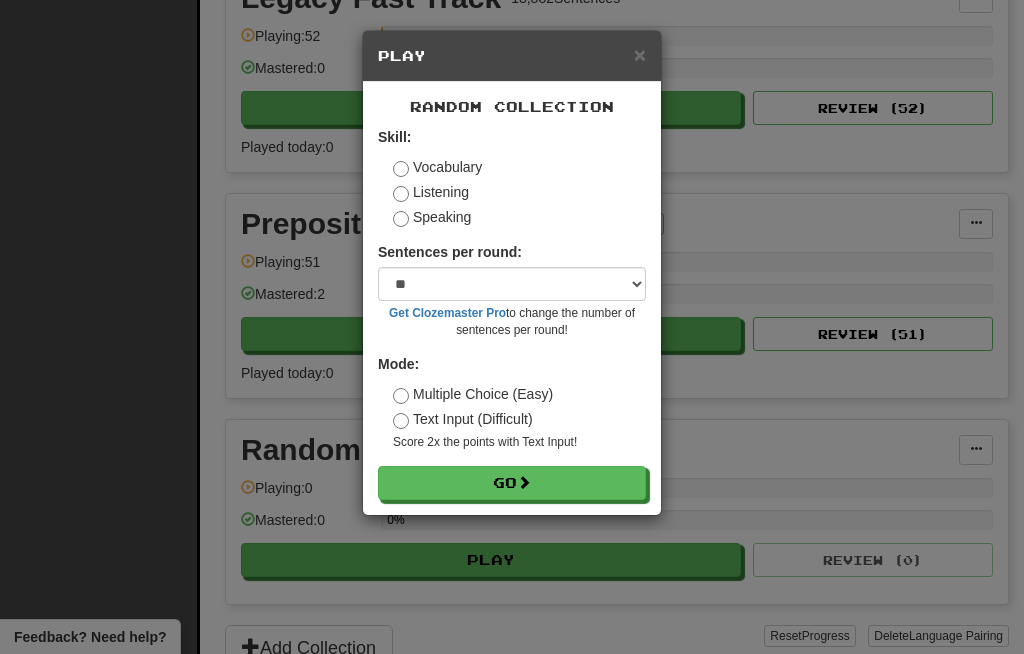 click on "Go" at bounding box center (512, 483) 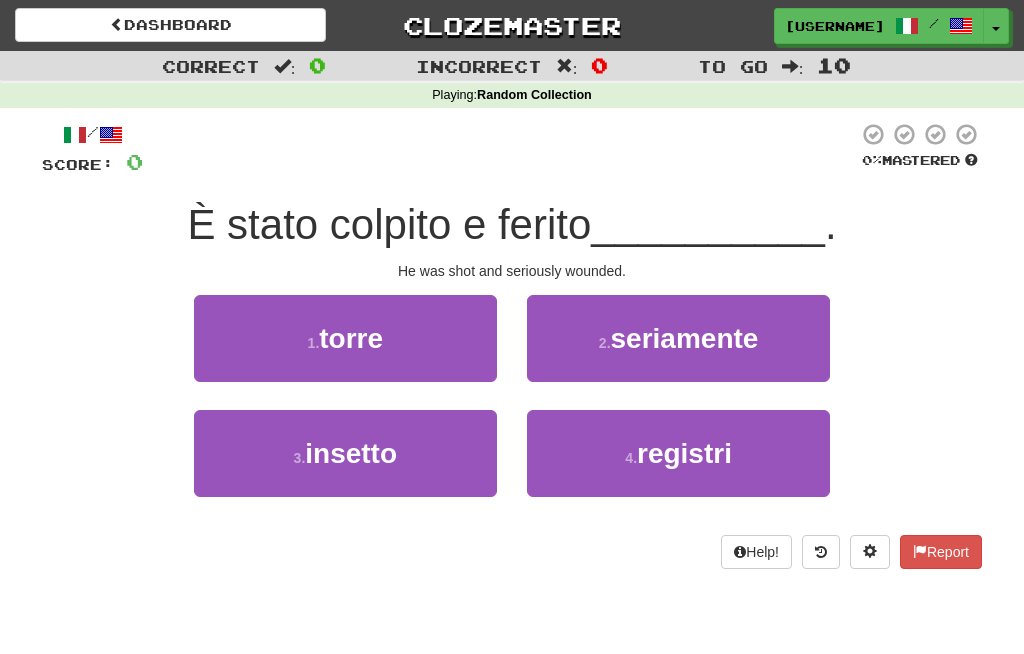 scroll, scrollTop: 0, scrollLeft: 0, axis: both 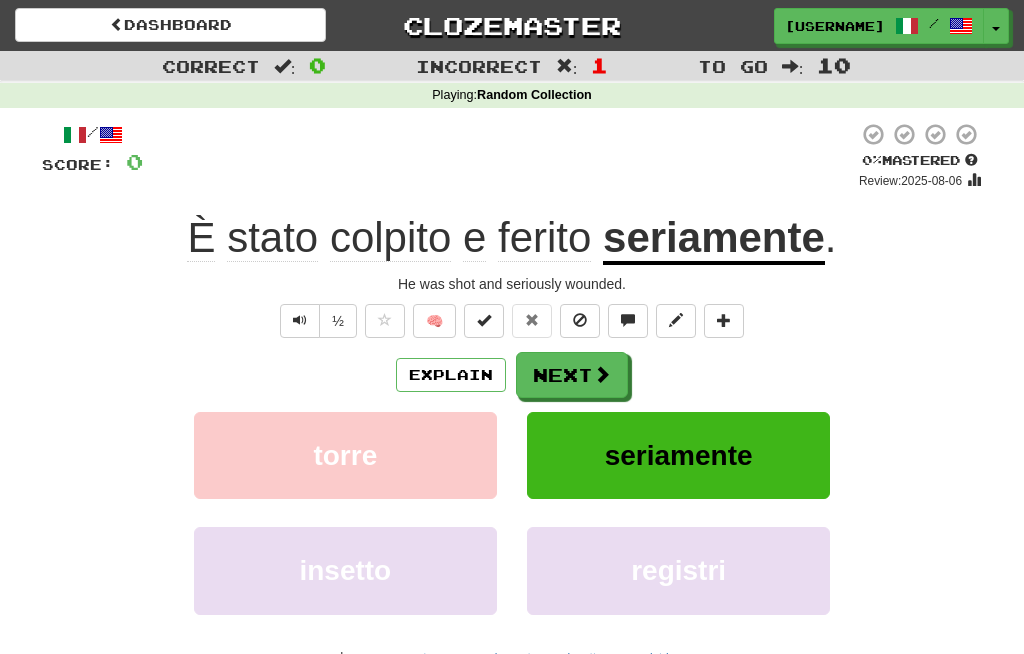 click on "Next" at bounding box center [572, 375] 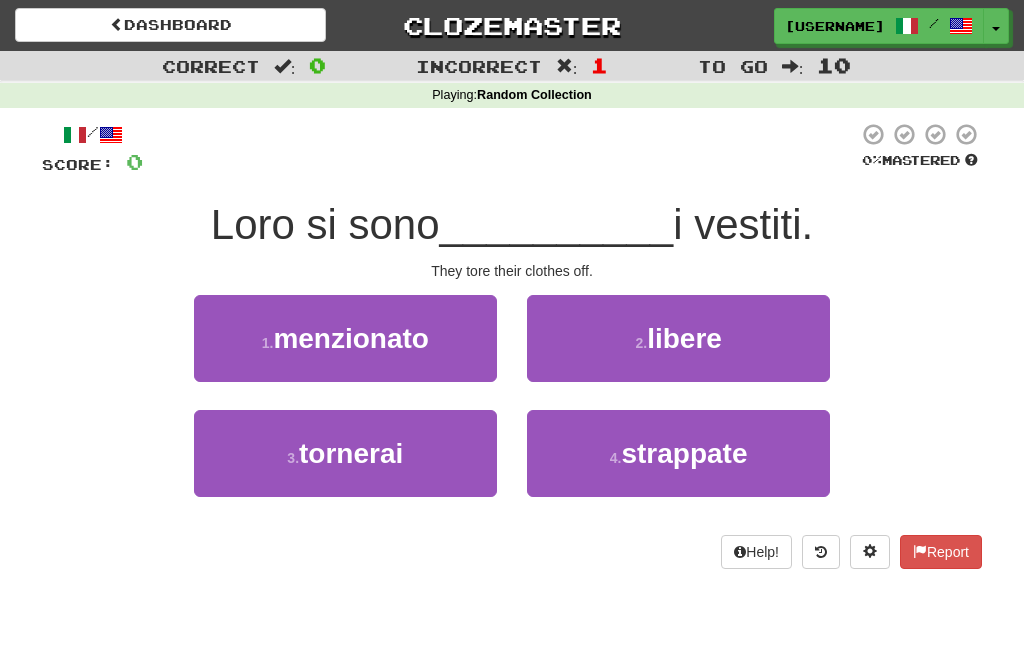 click on "3 .  tornerai" at bounding box center [345, 453] 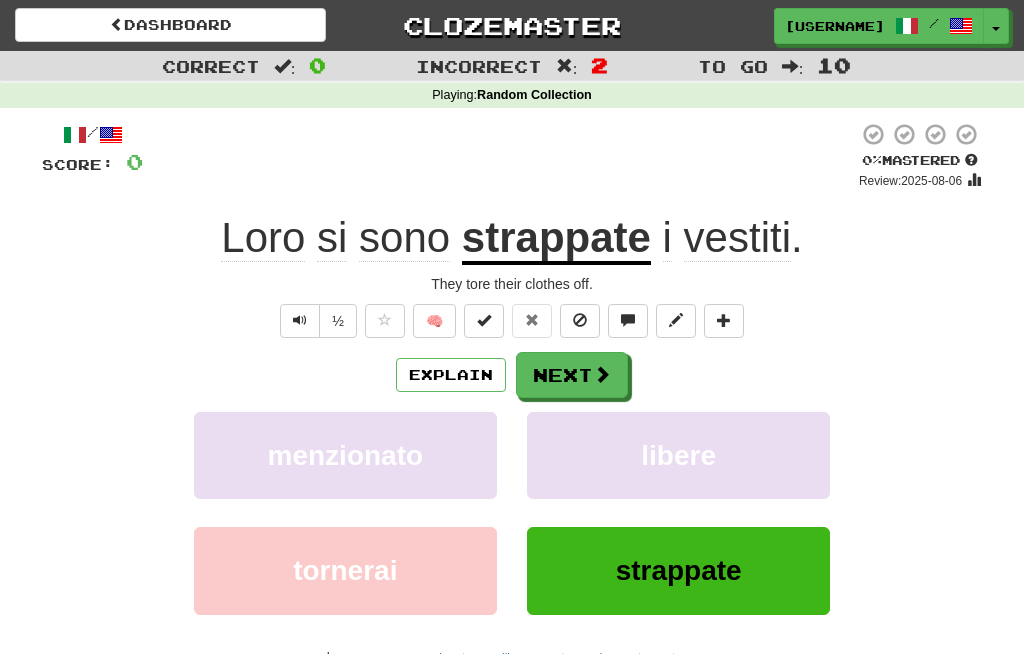 click on "Next" at bounding box center (572, 375) 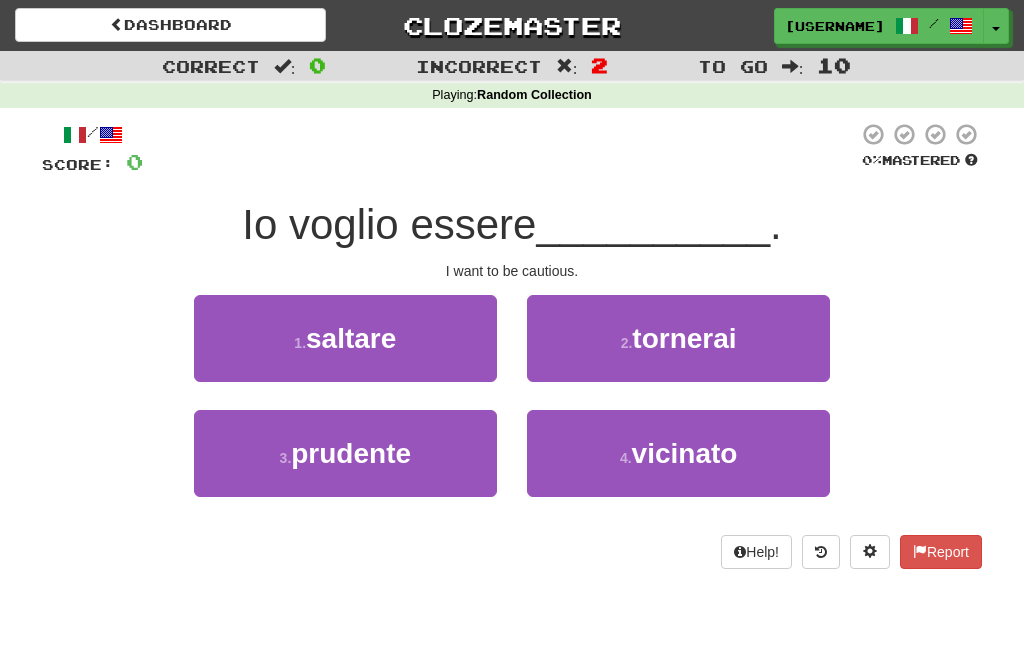 click on "prudente" at bounding box center [351, 453] 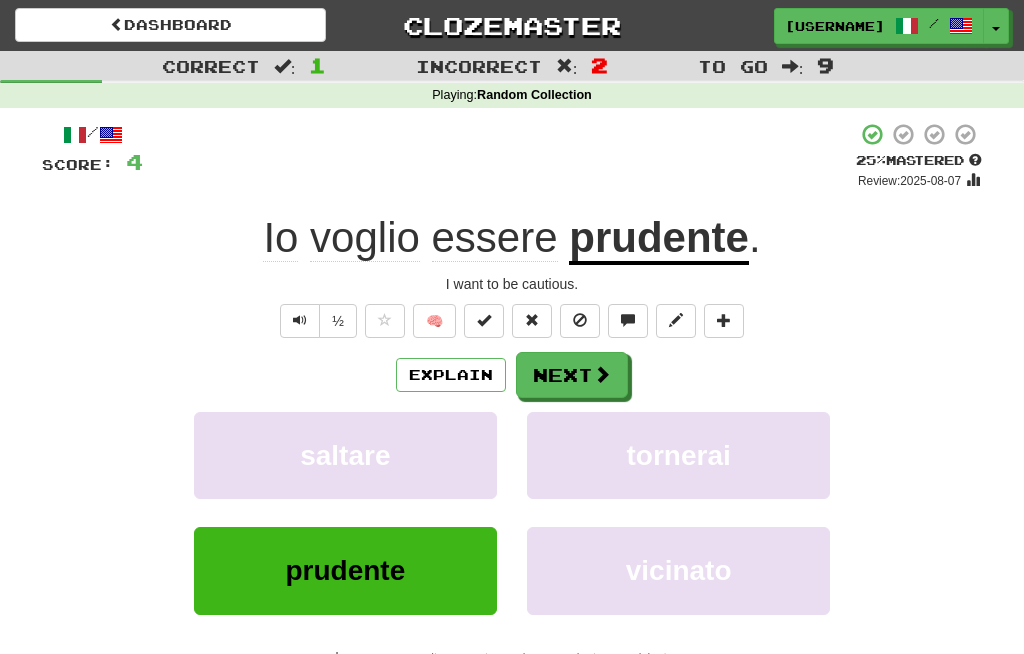 click on "Next" at bounding box center [572, 375] 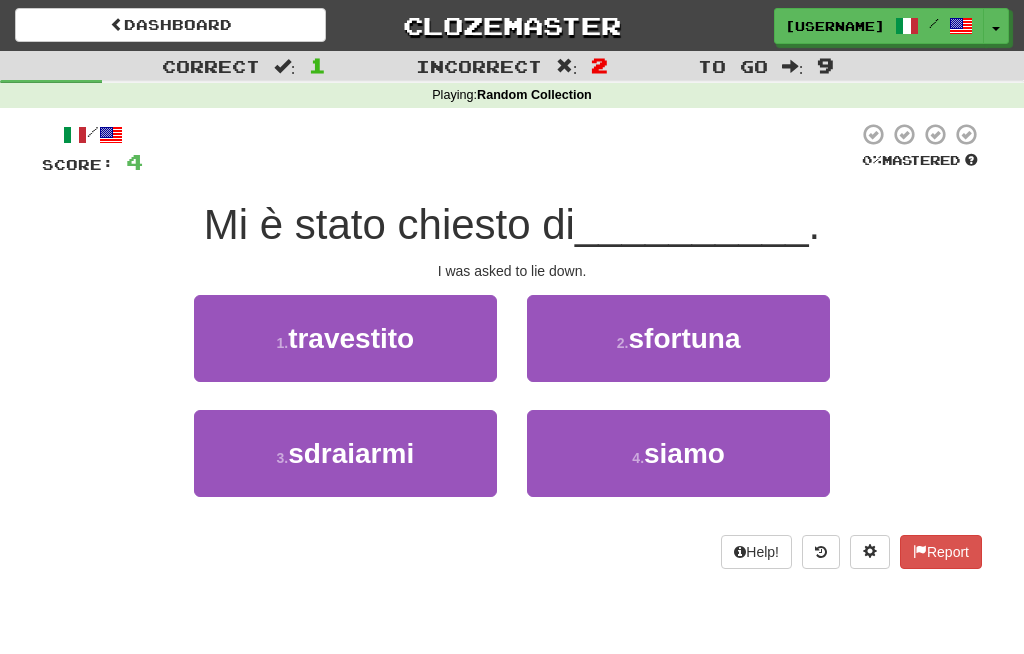 click on "sdraiarmi" at bounding box center [351, 453] 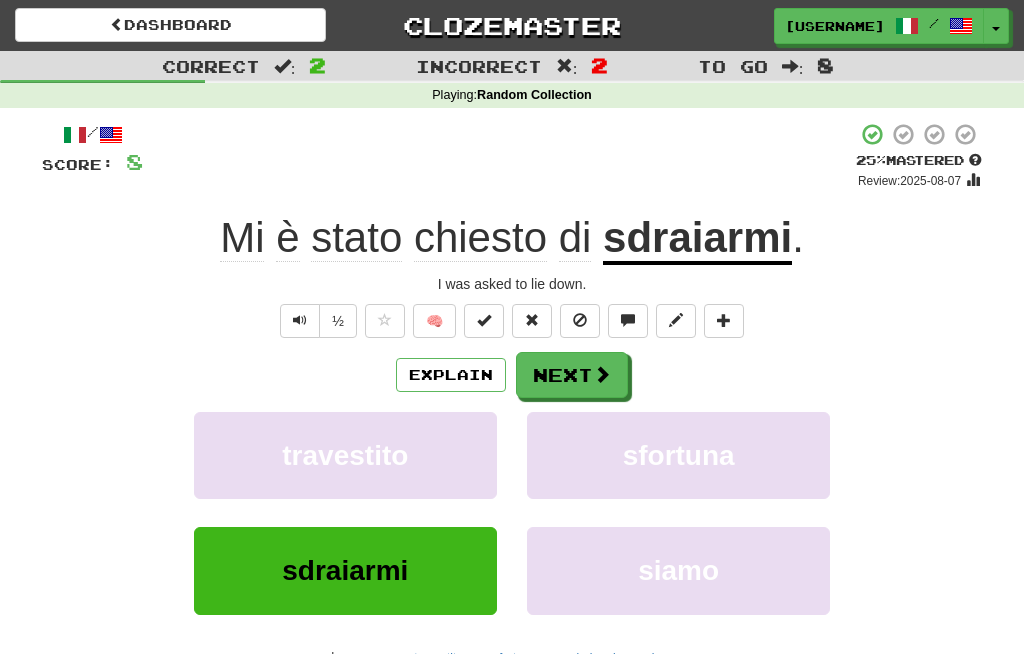 click at bounding box center (602, 374) 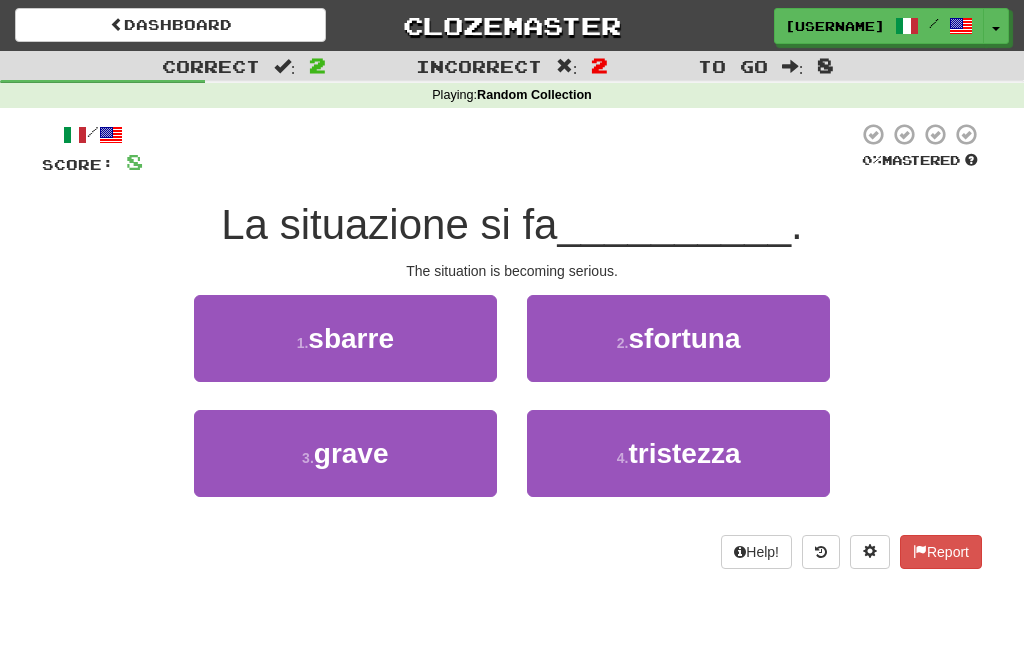 click on "3 .  grave" at bounding box center (345, 453) 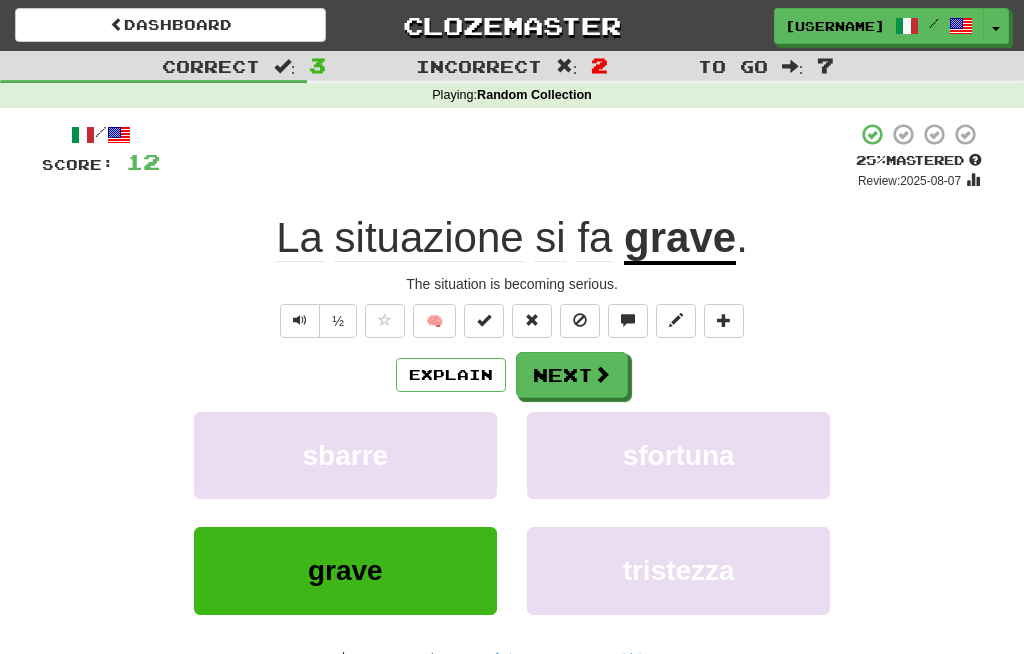 click at bounding box center (602, 374) 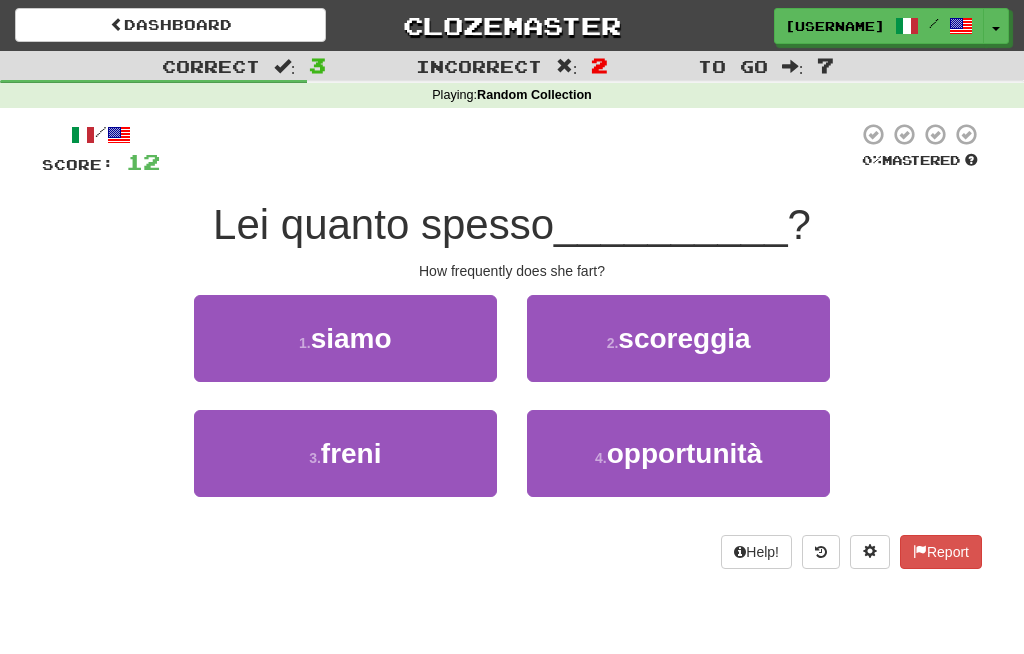 click on "scoreggia" at bounding box center [684, 338] 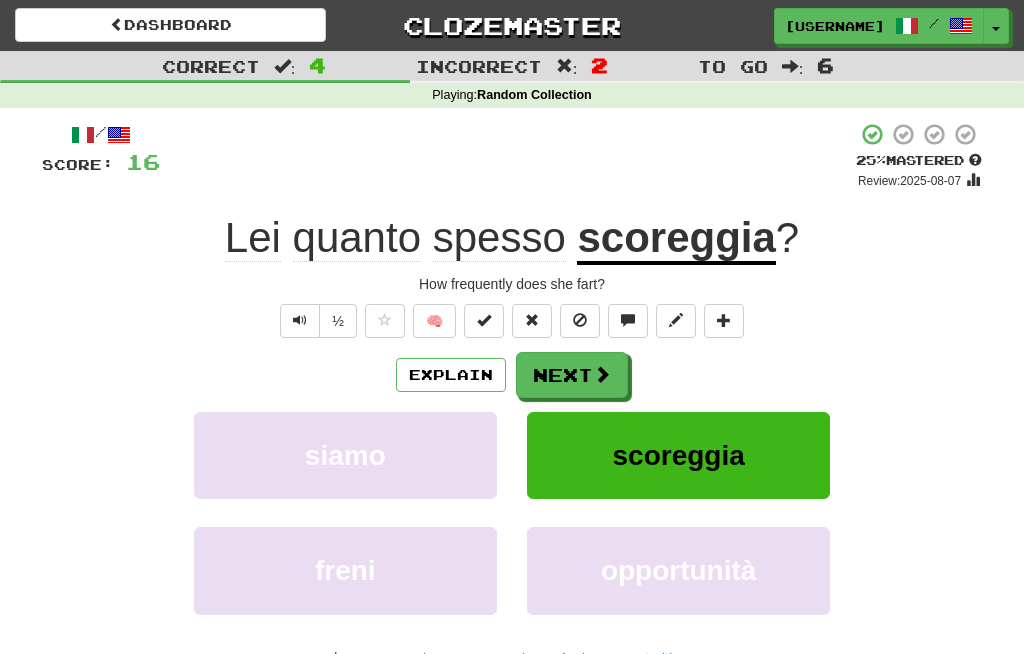 click at bounding box center (300, 320) 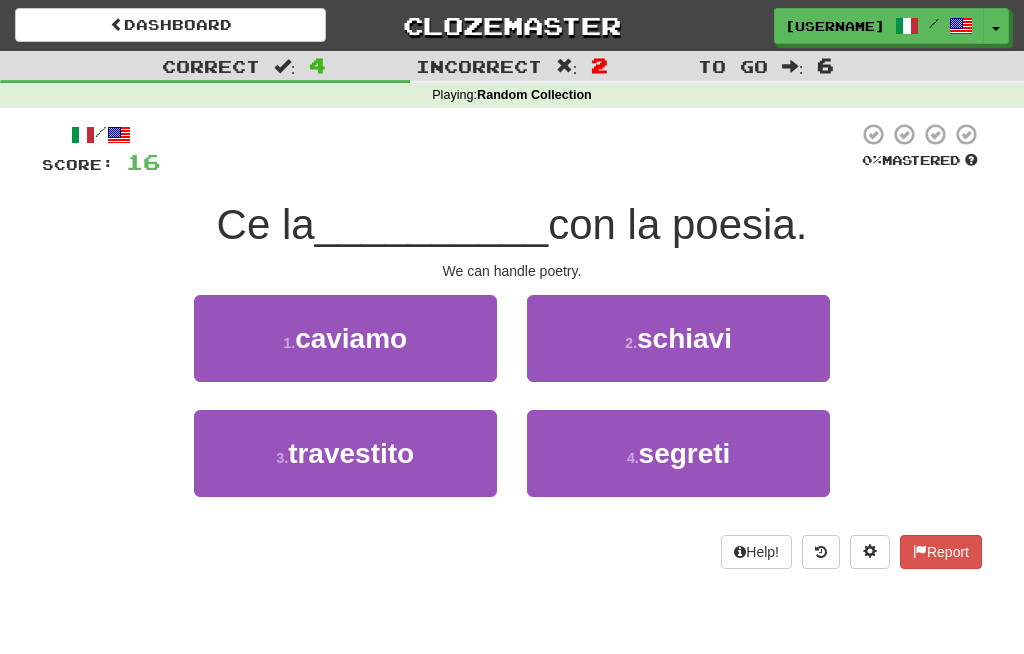 click on "caviamo" at bounding box center (351, 338) 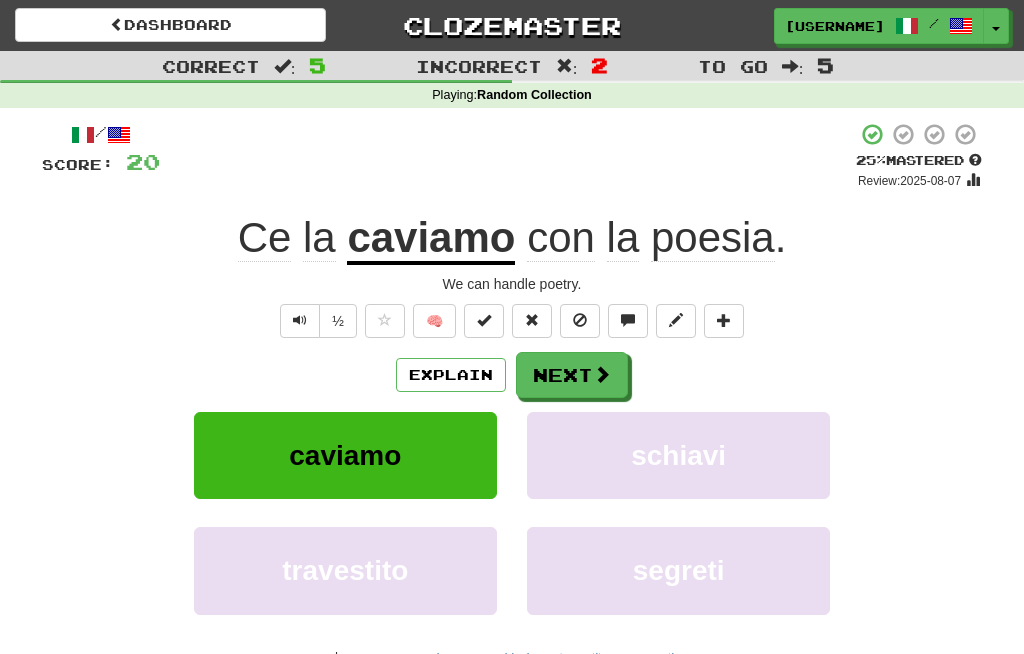 click at bounding box center (300, 321) 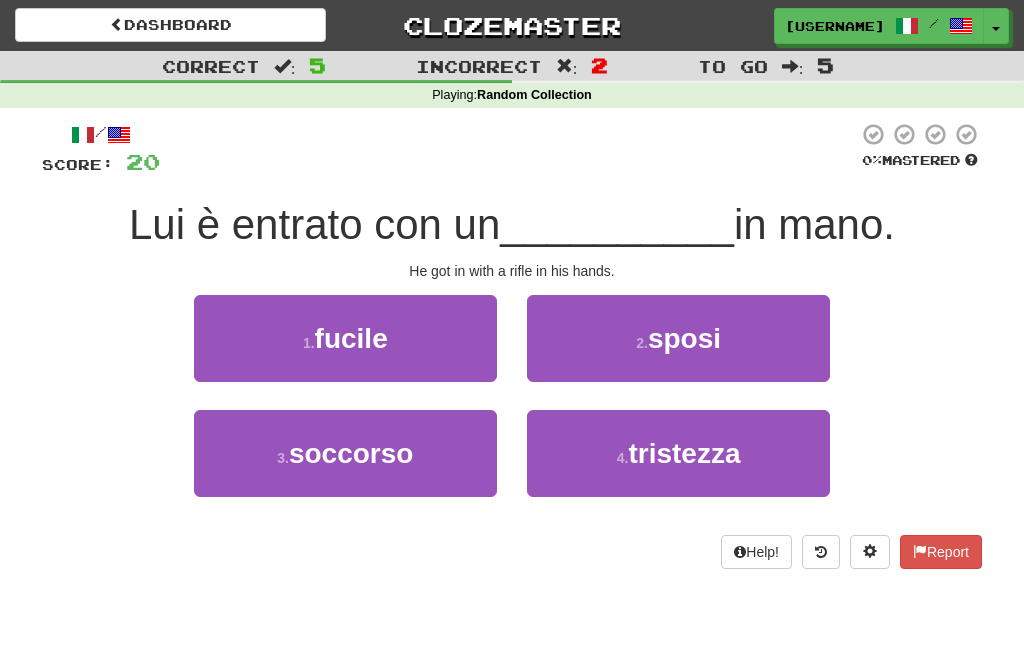 click on "1 .  fucile" at bounding box center [345, 338] 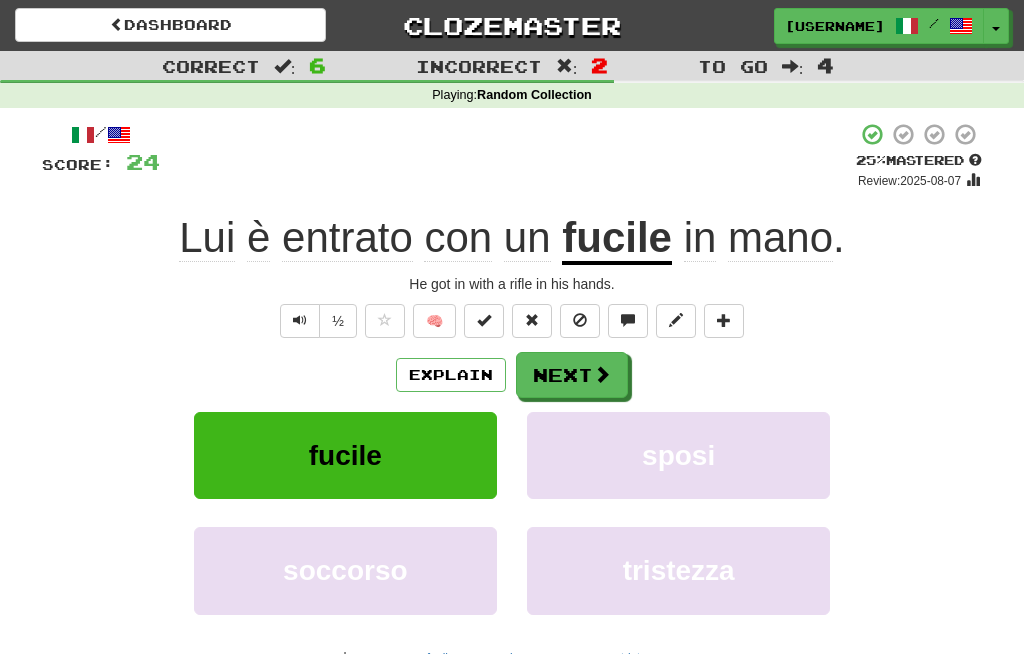 click at bounding box center (300, 320) 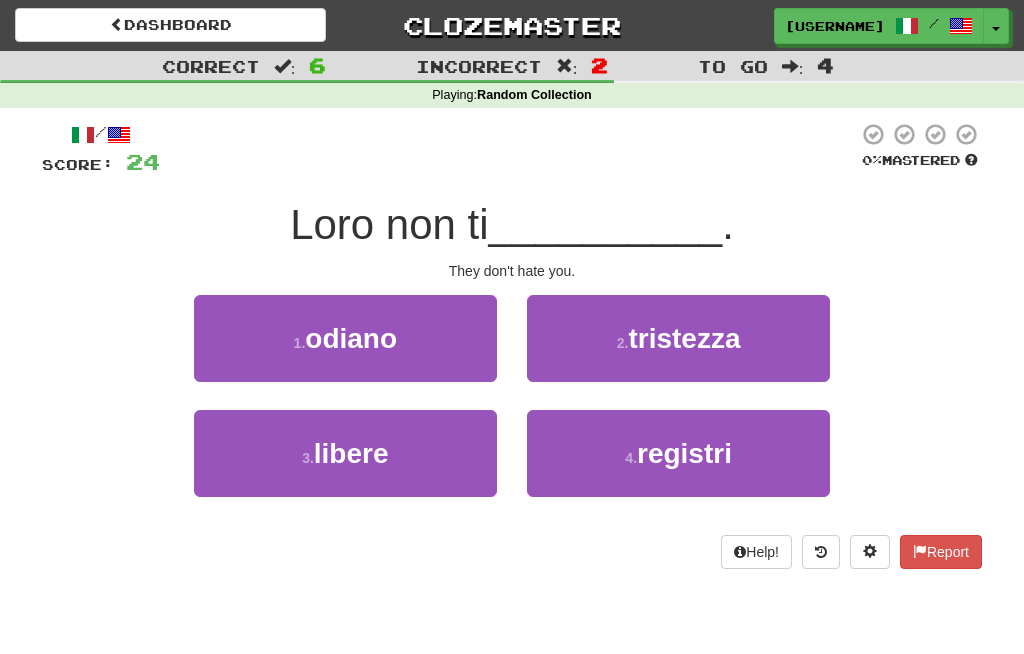 click on "odiano" at bounding box center [351, 338] 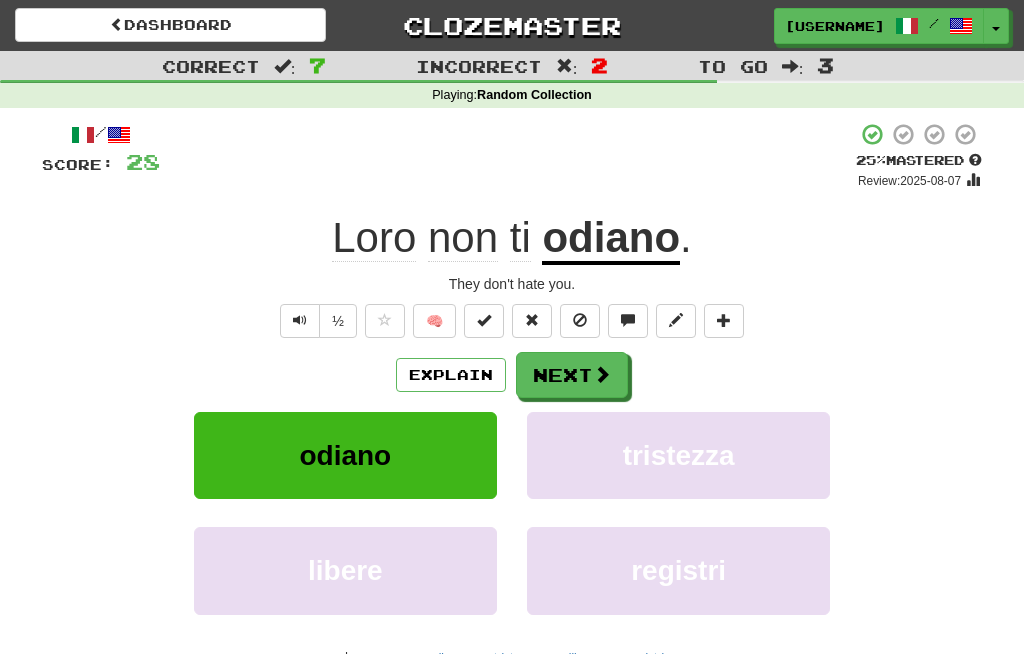 click at bounding box center (300, 320) 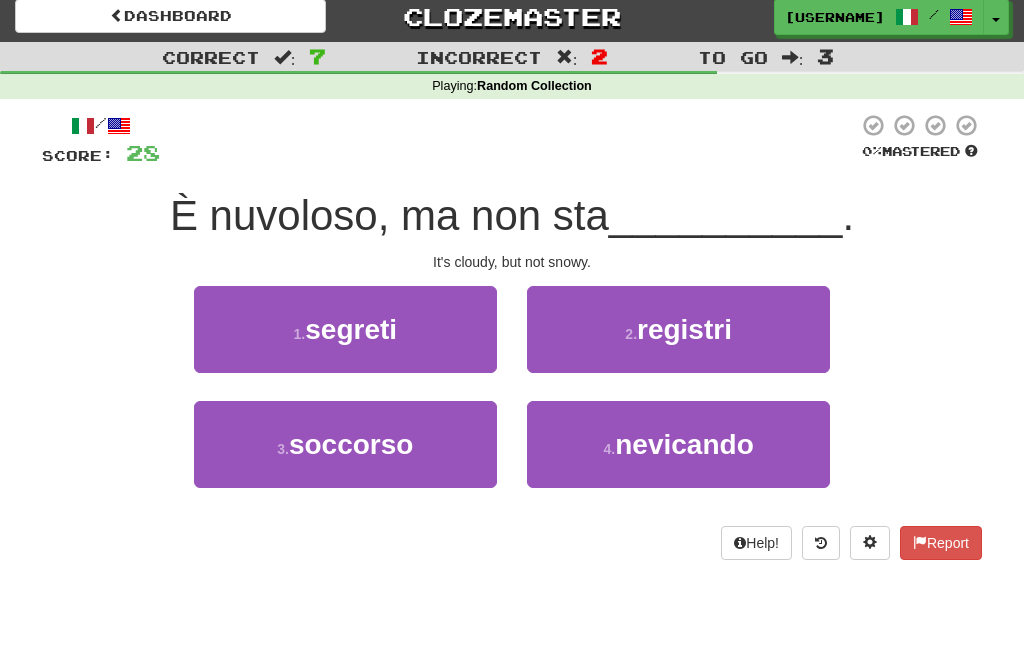 click on "4 .  nevicando" at bounding box center (678, 445) 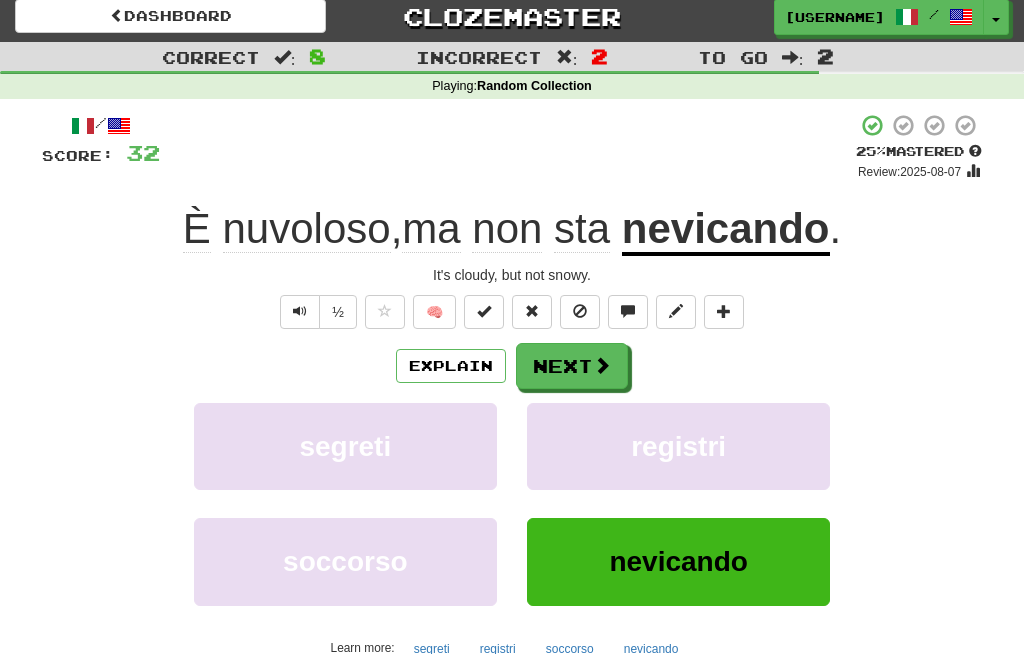 click on "Next" at bounding box center [572, 366] 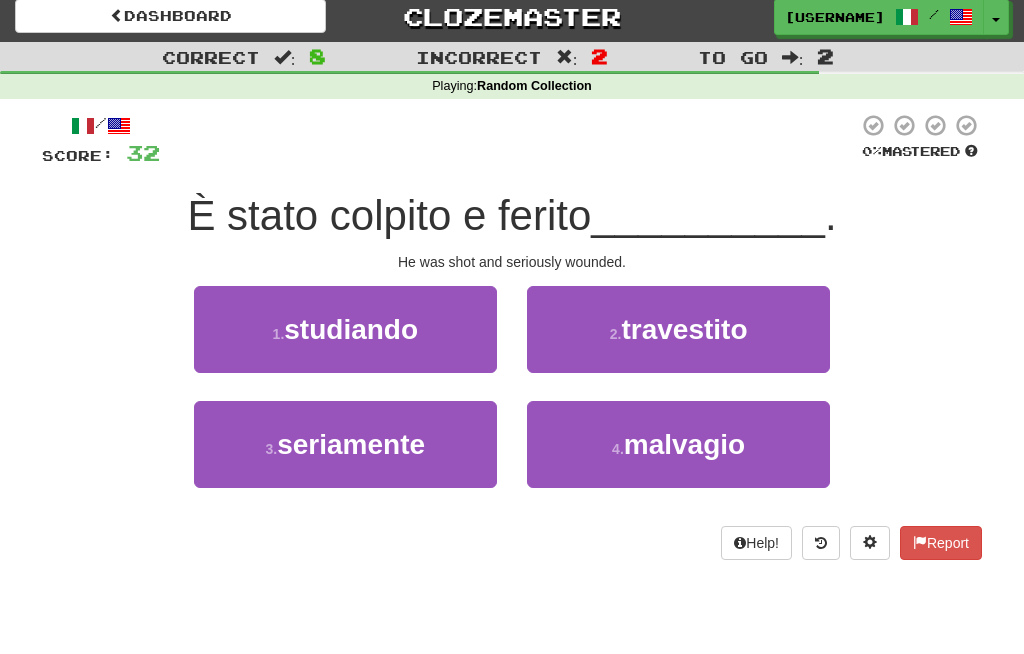 click on "seriamente" at bounding box center [351, 444] 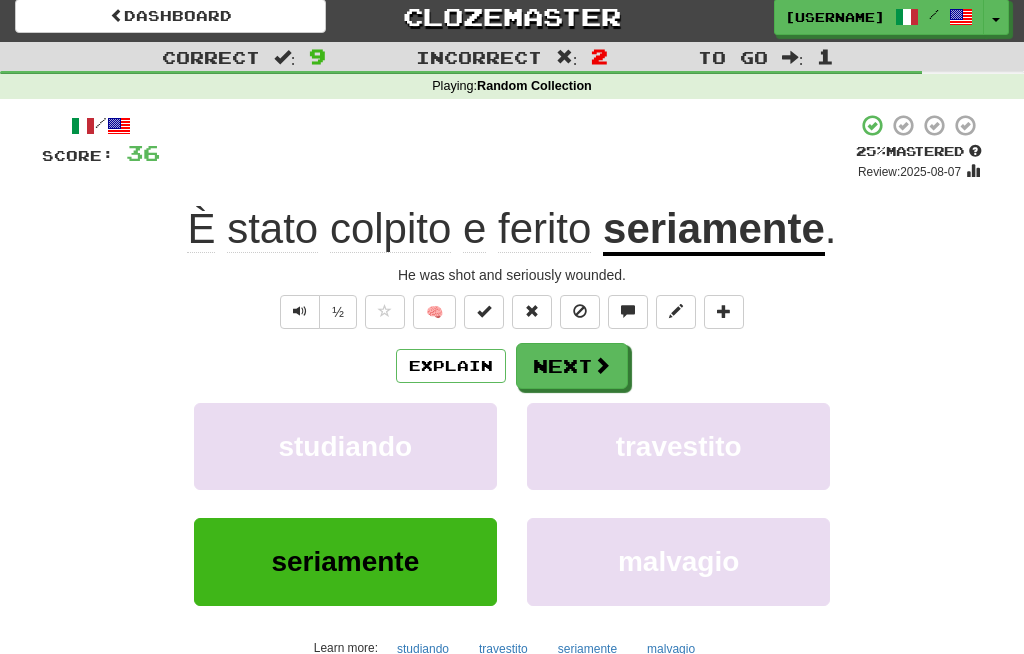 click on "Next" at bounding box center [572, 366] 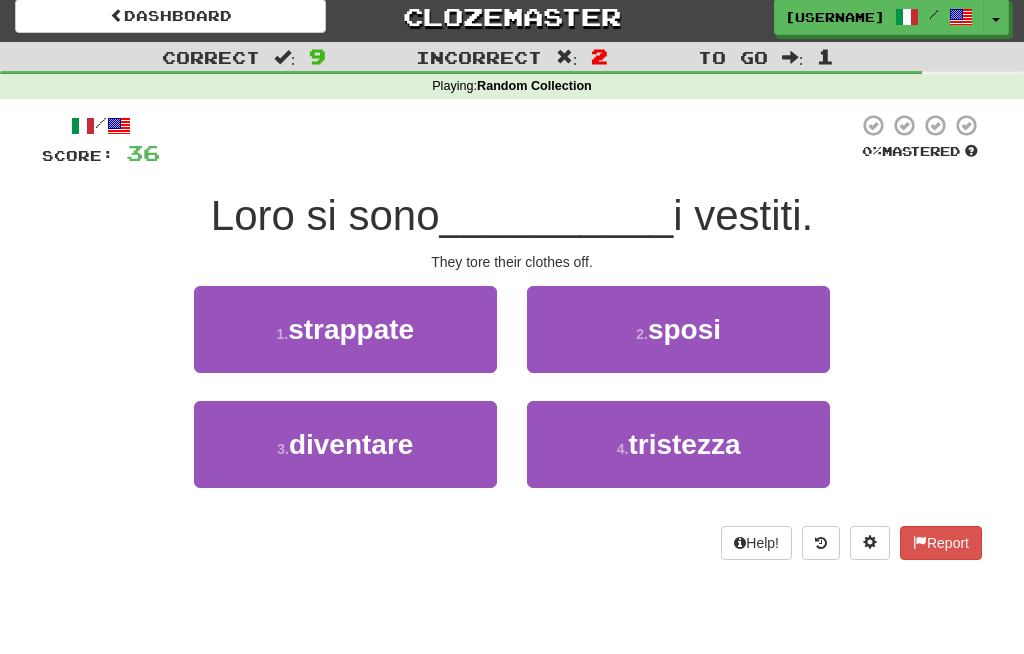click on "diventare" at bounding box center (351, 444) 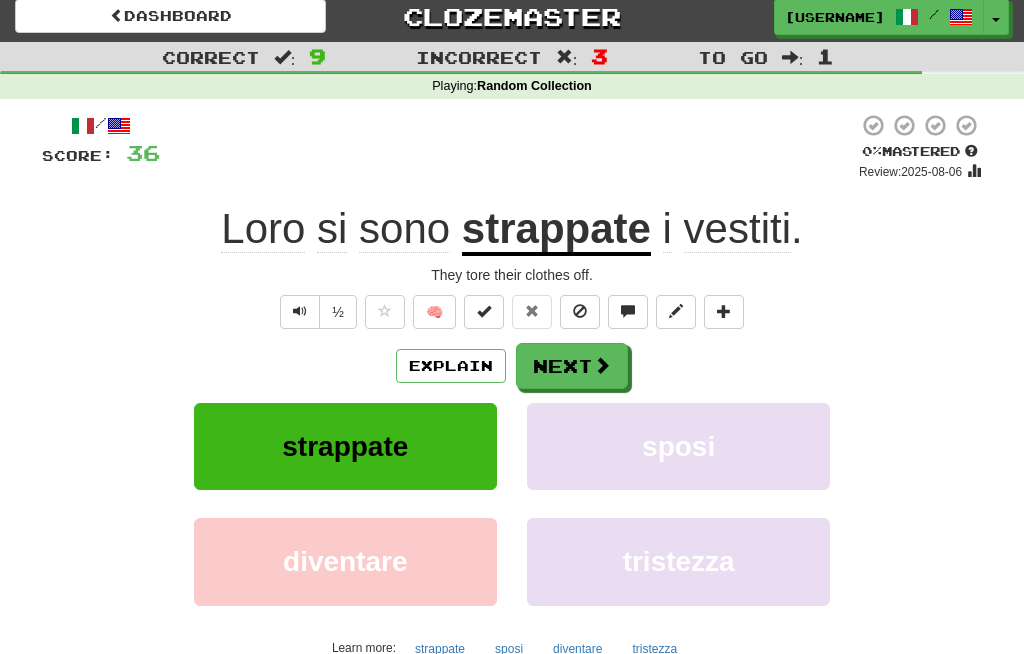 click on "Next" at bounding box center [572, 366] 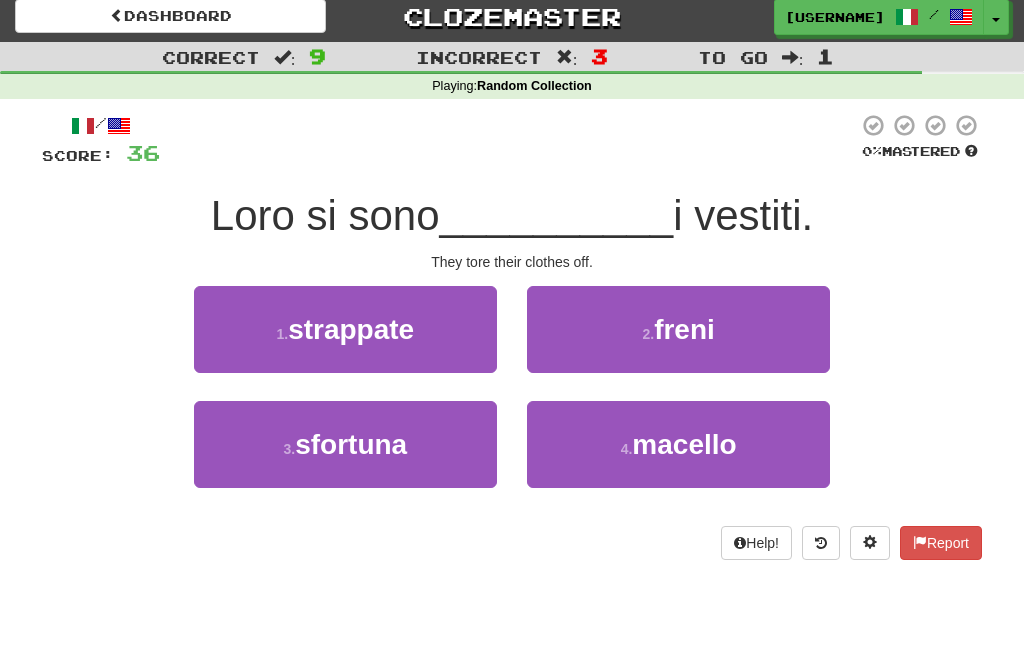 click on "strappate" at bounding box center (351, 329) 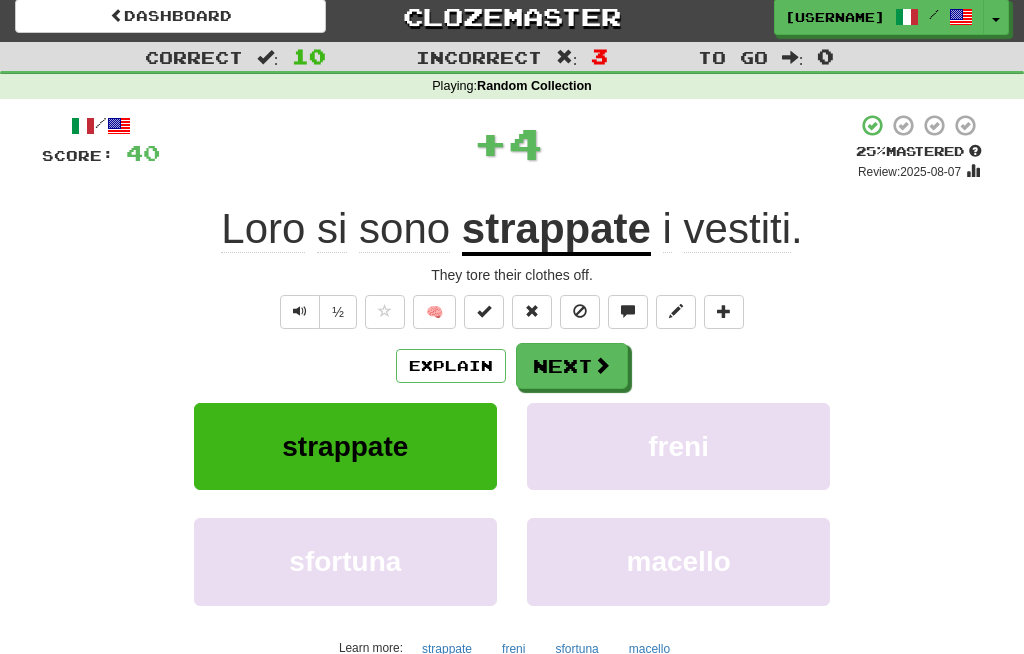 click on "Next" at bounding box center [572, 366] 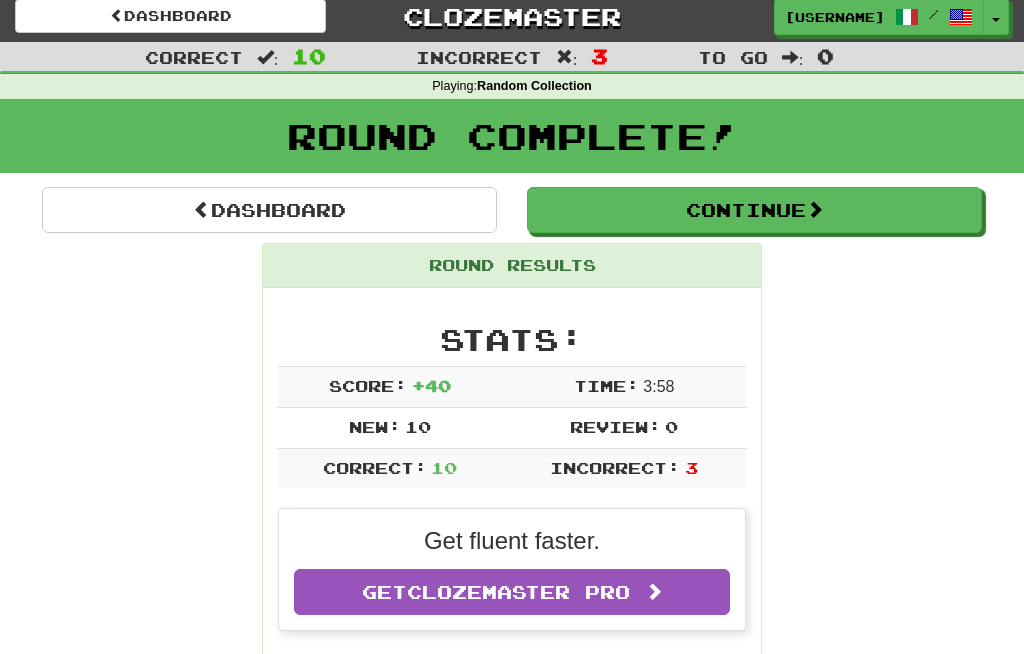 click on "Continue" at bounding box center (754, 210) 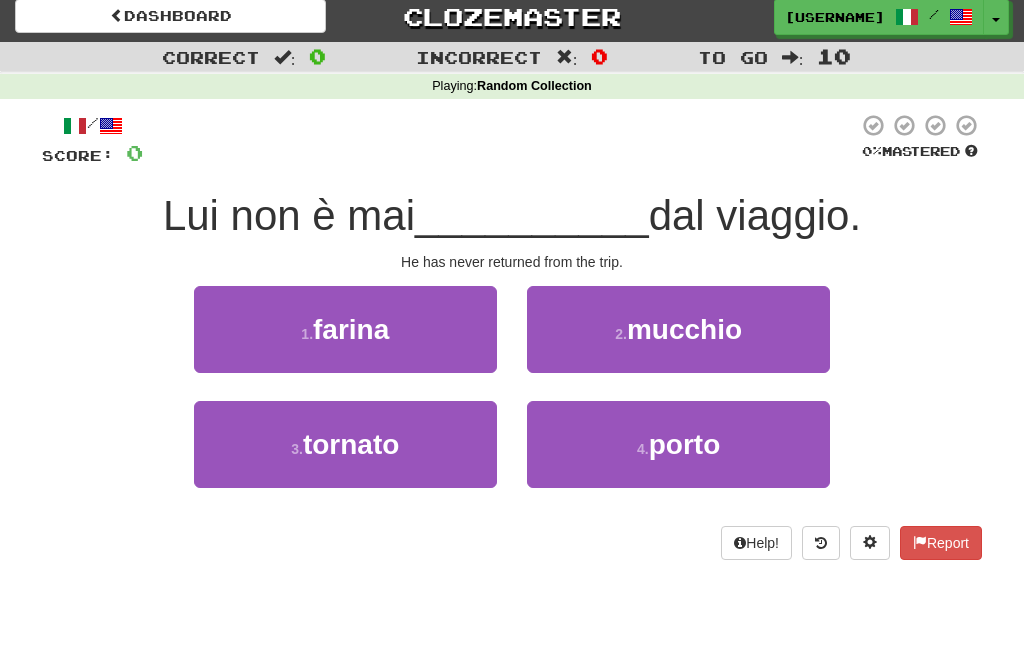 click on "tornato" at bounding box center (351, 444) 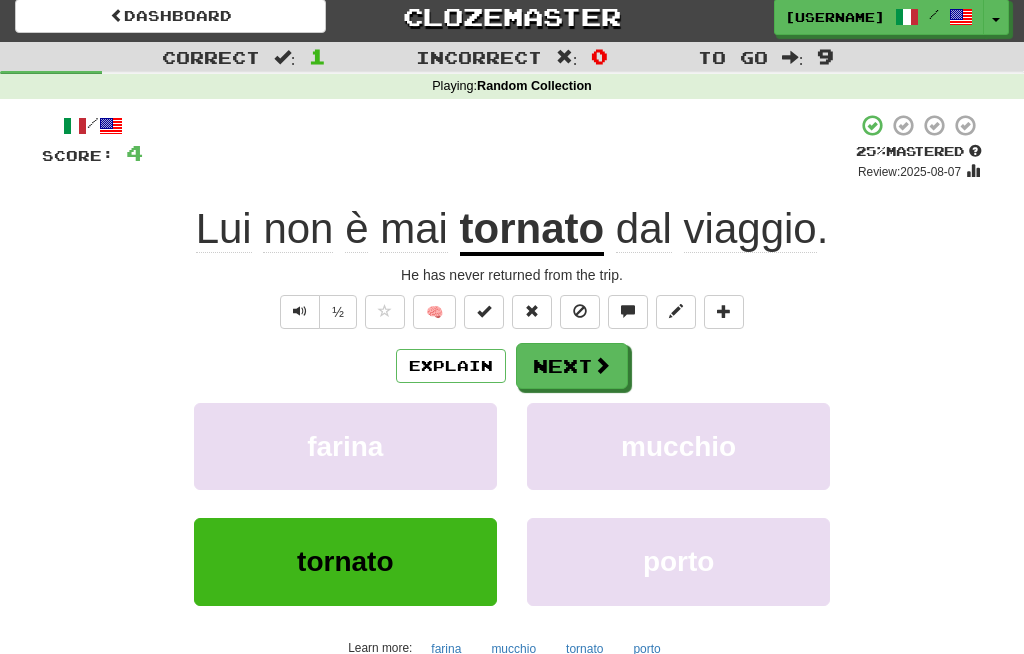 click on "Next" at bounding box center [572, 366] 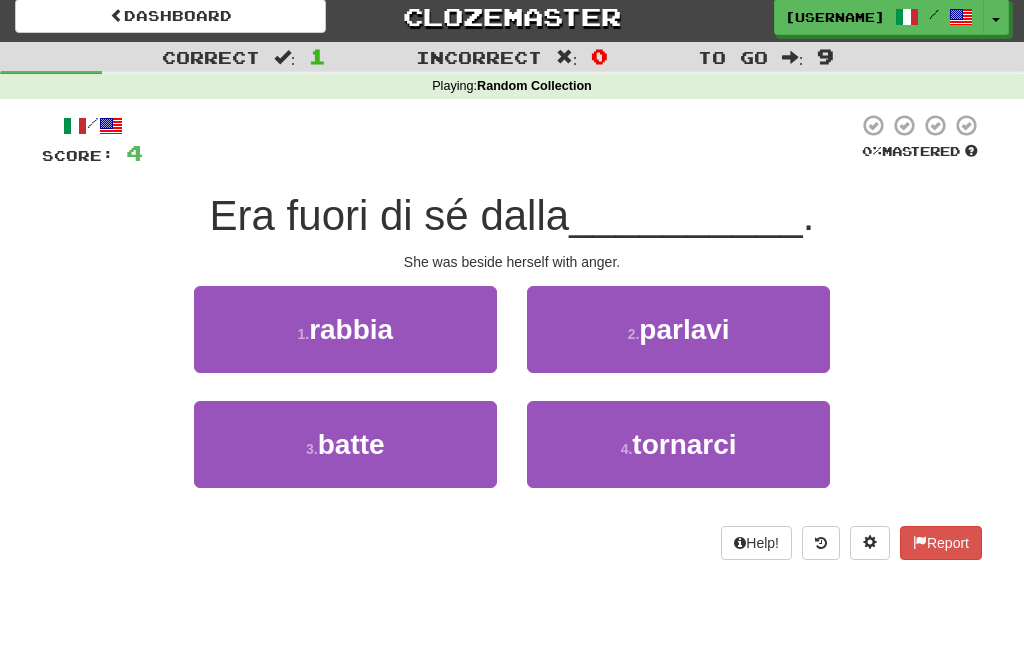 click on "rabbia" at bounding box center [351, 329] 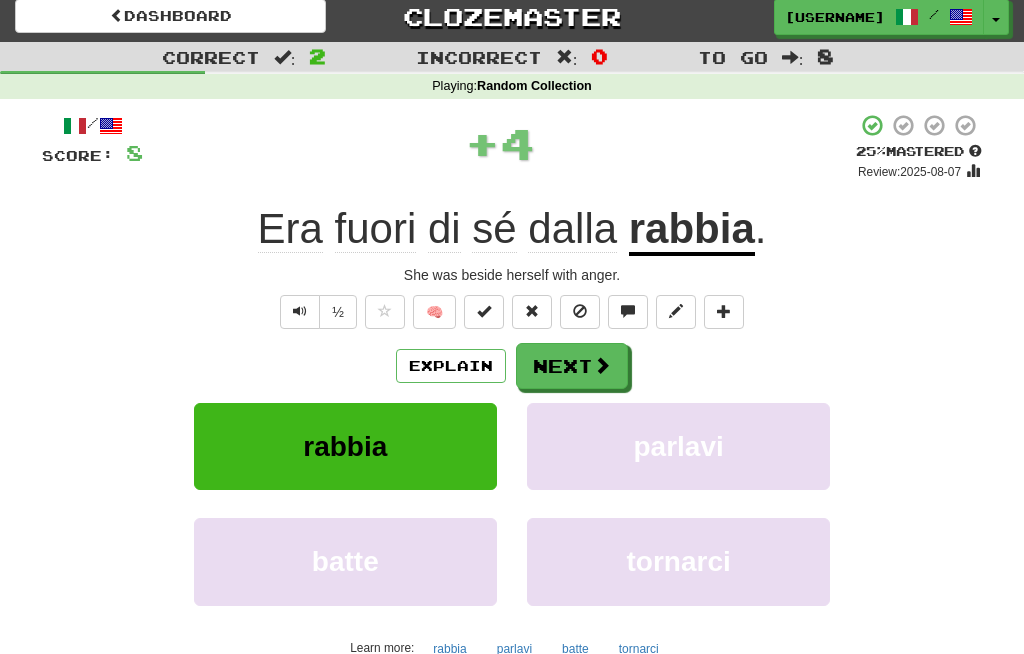 click on "Next" at bounding box center (572, 366) 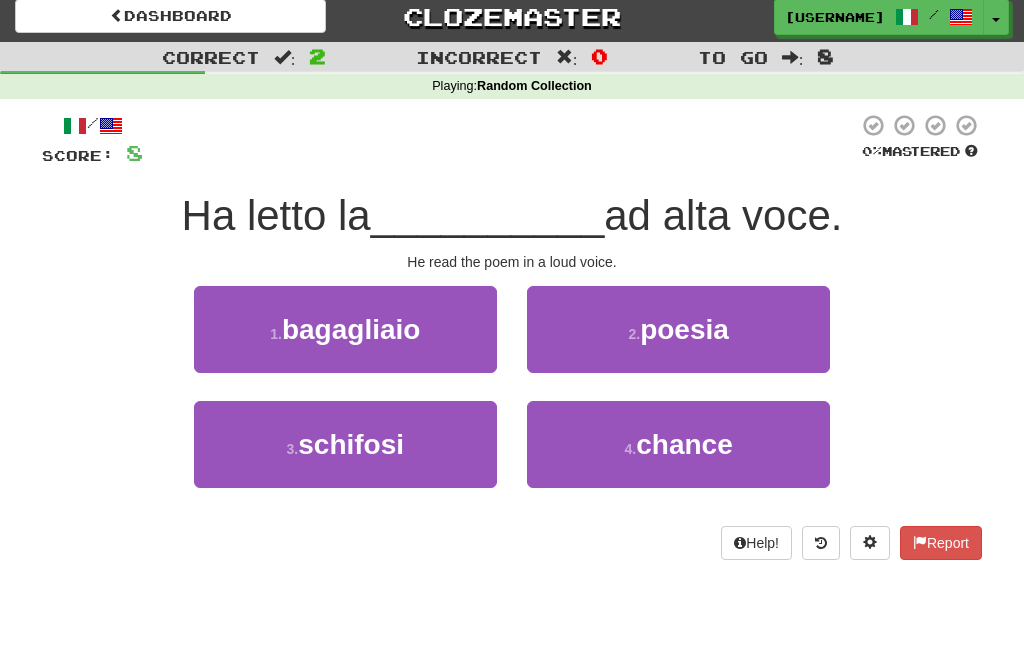 click on "poesia" at bounding box center (684, 329) 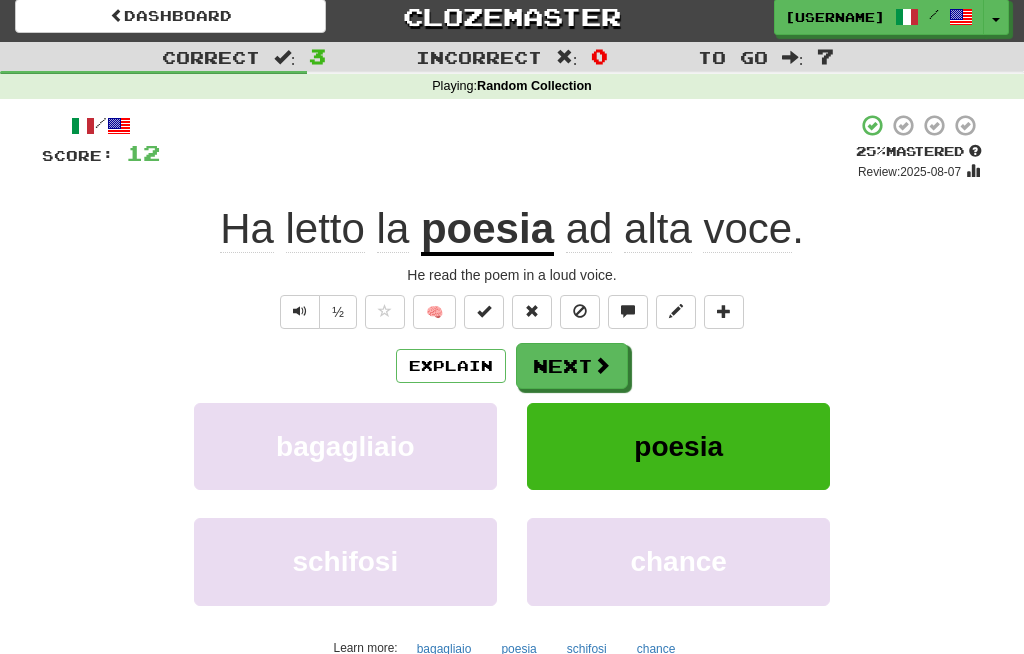 click on "Next" at bounding box center [572, 366] 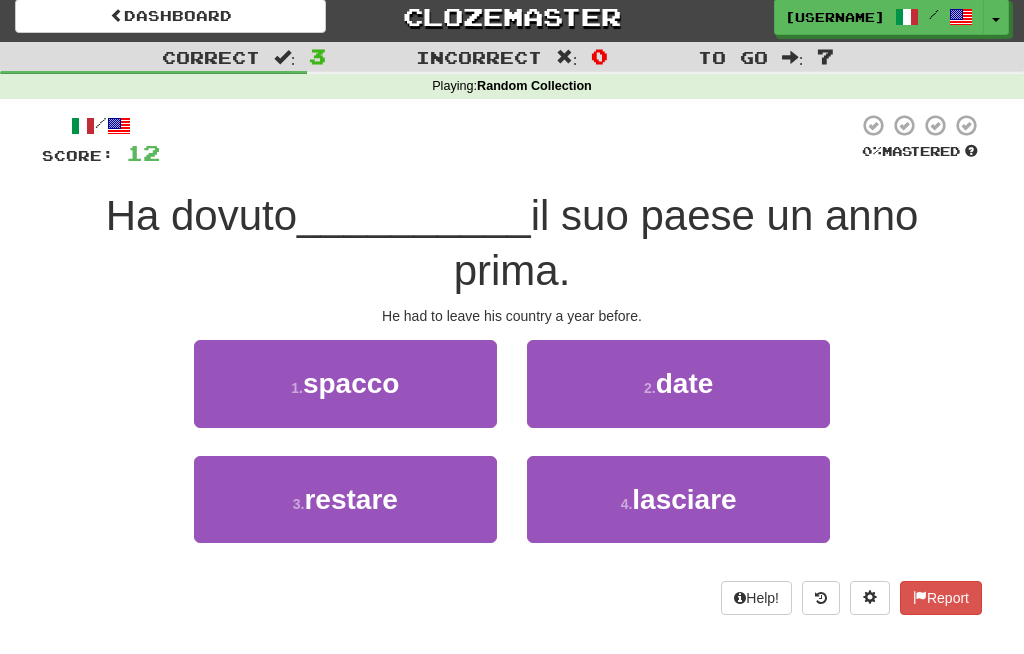 click on "lasciare" at bounding box center [684, 499] 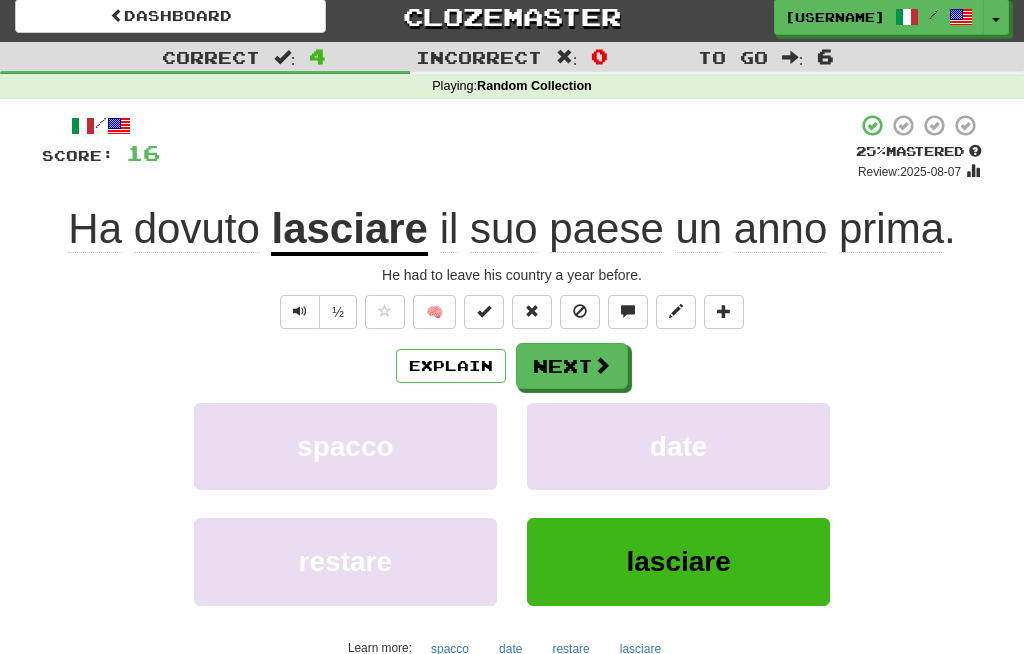 click on "Next" at bounding box center [572, 366] 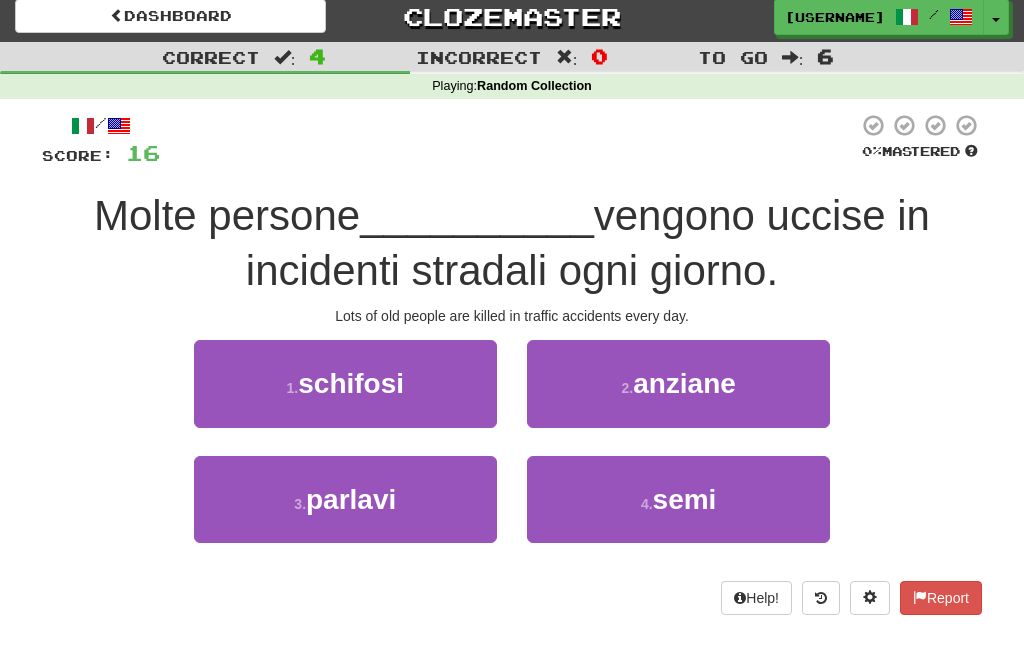click on "anziane" at bounding box center [684, 383] 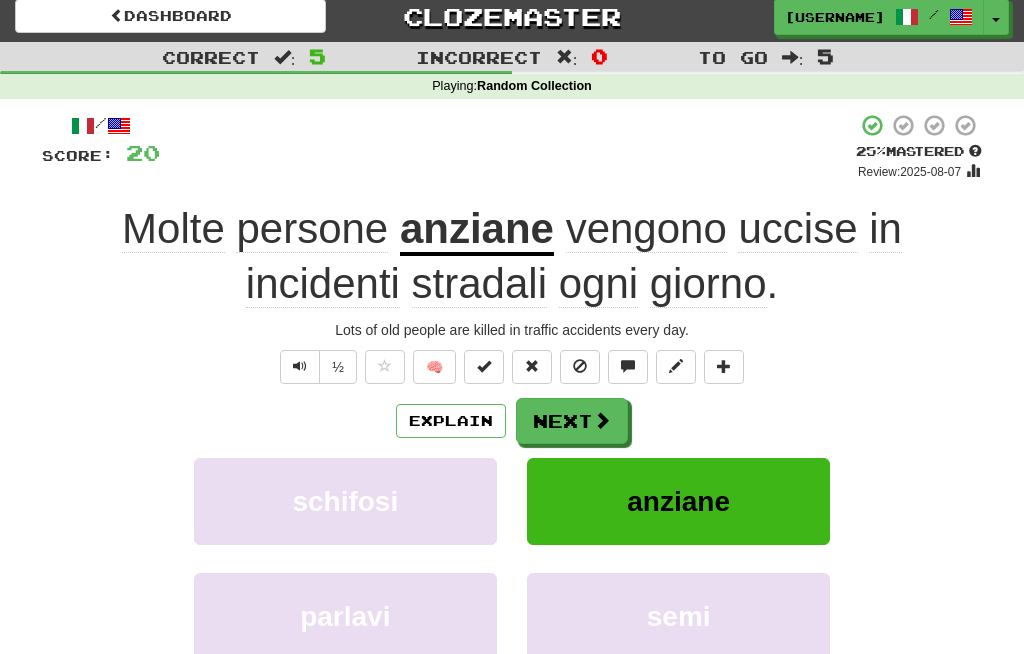 click at bounding box center [300, 366] 